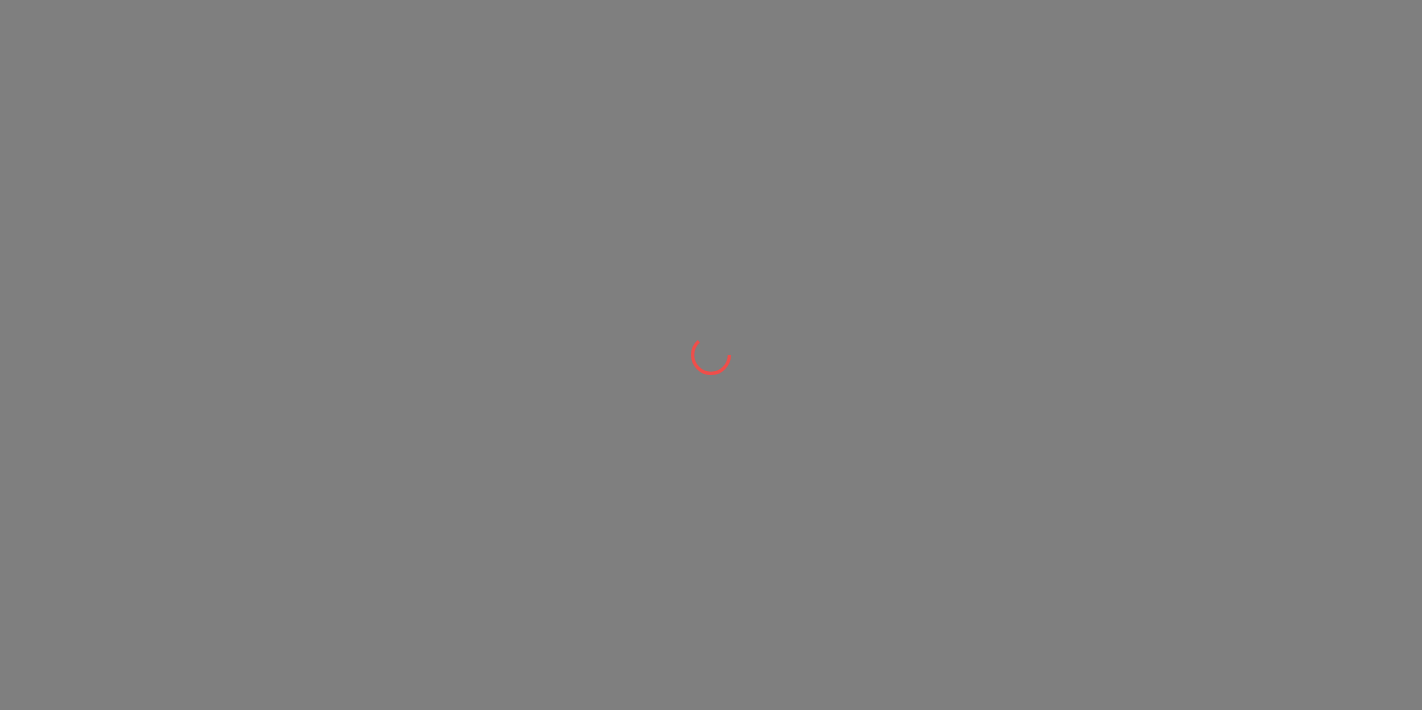 scroll, scrollTop: 0, scrollLeft: 0, axis: both 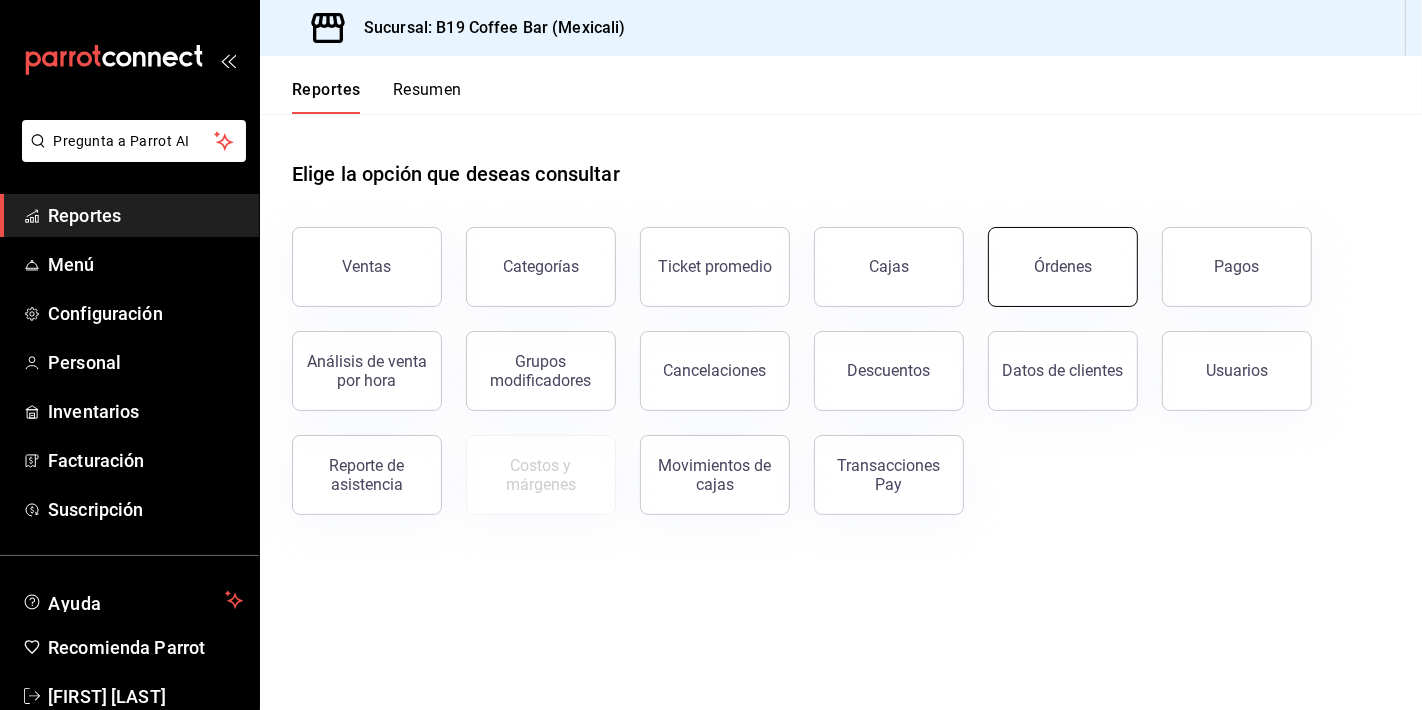 click on "Órdenes" at bounding box center (1063, 267) 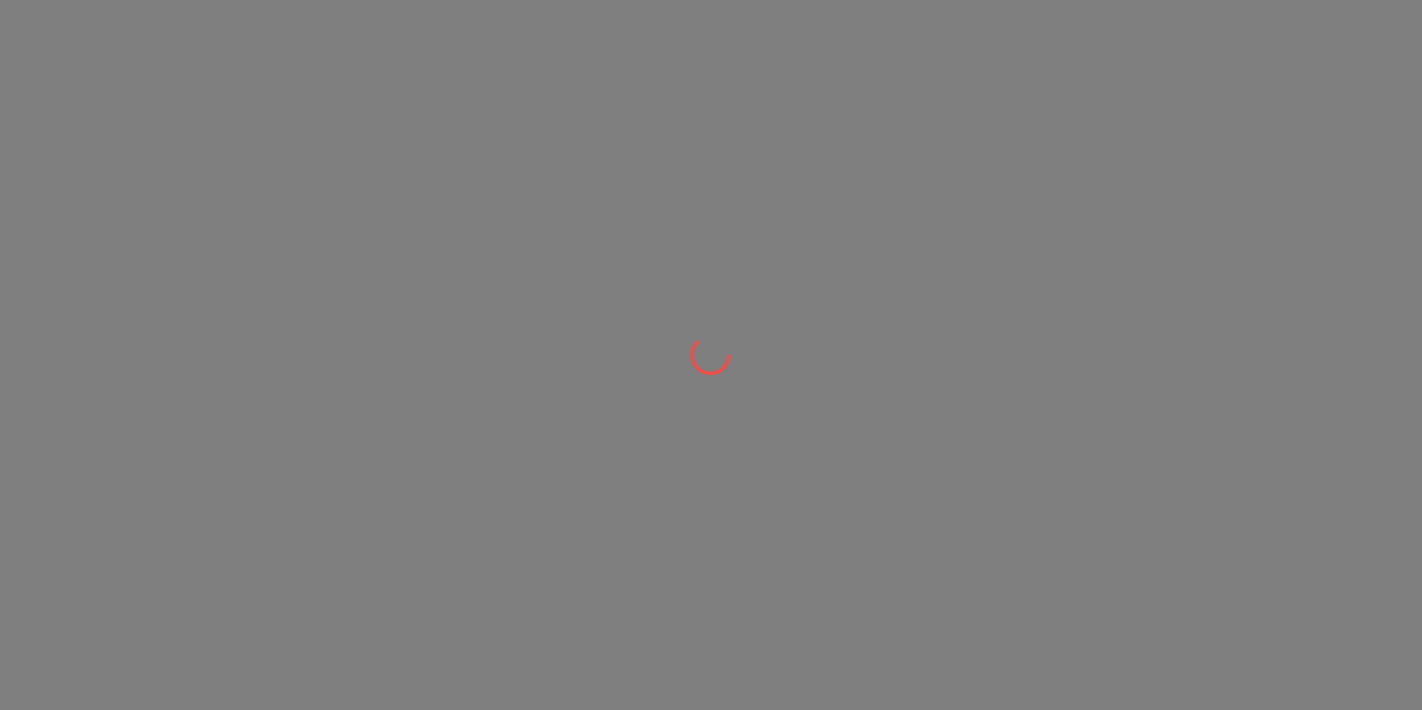 scroll, scrollTop: 0, scrollLeft: 0, axis: both 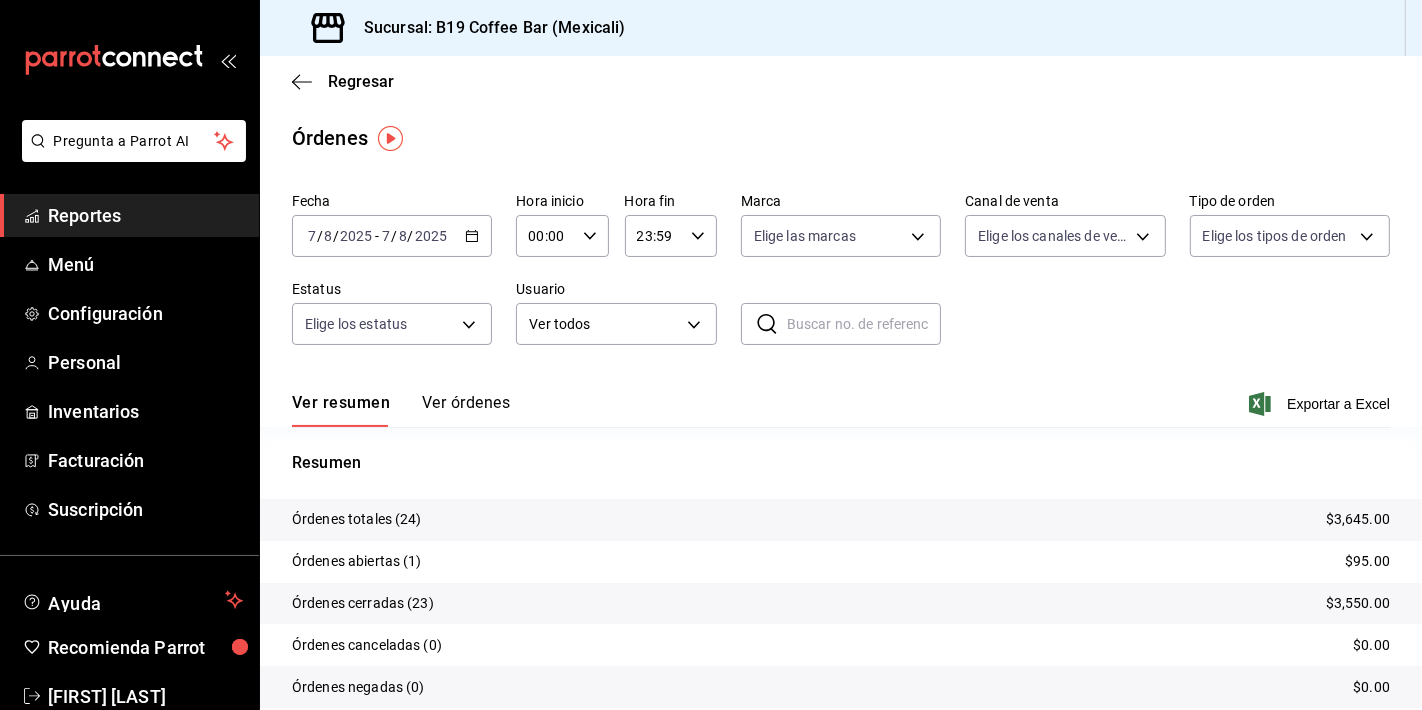 click on "Ver órdenes" at bounding box center [466, 410] 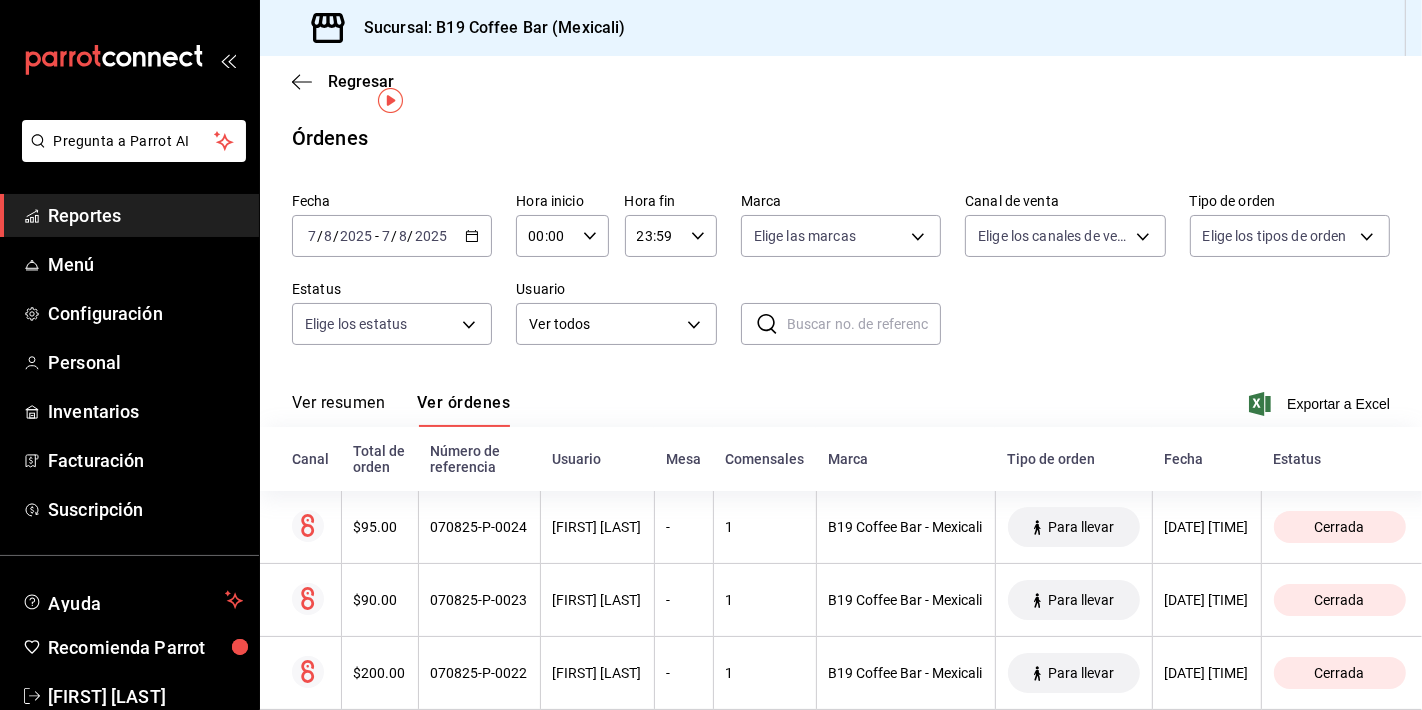 scroll, scrollTop: 259, scrollLeft: 0, axis: vertical 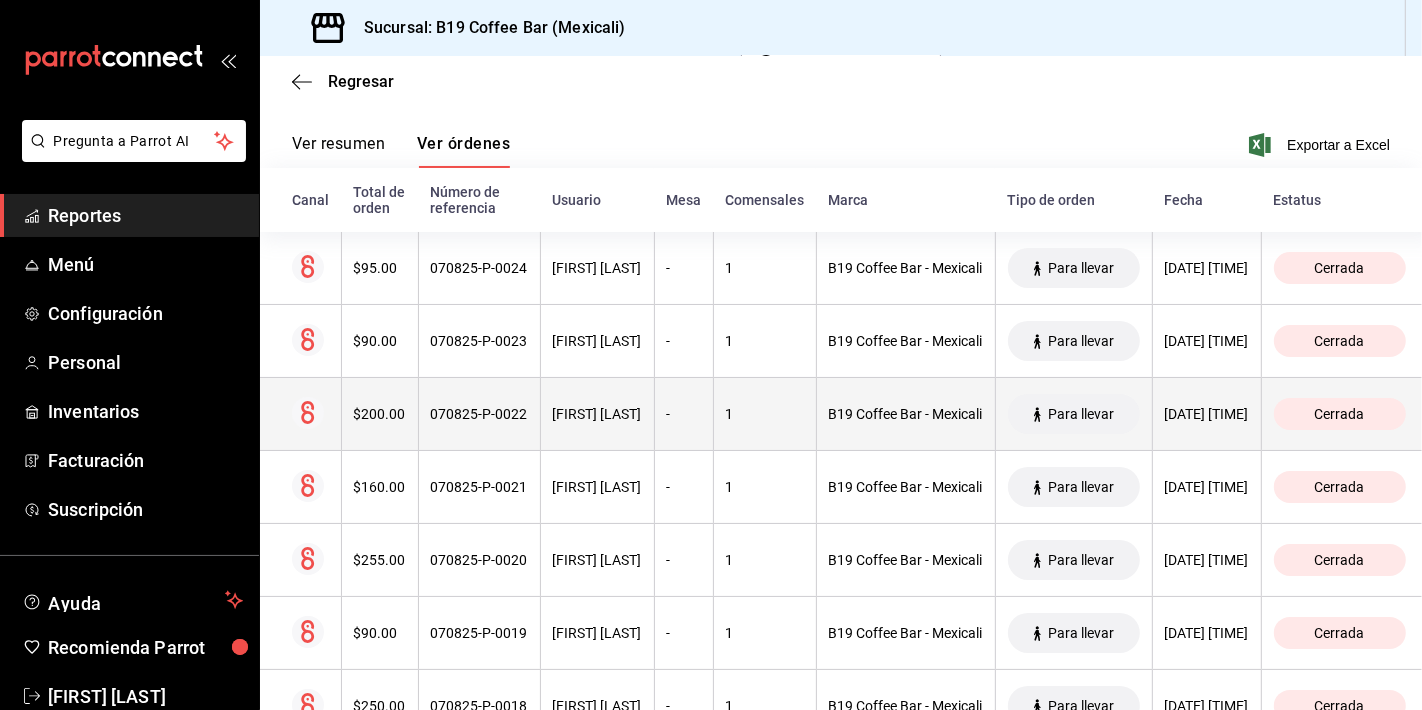 click on "070825-P-0022" at bounding box center [479, 414] 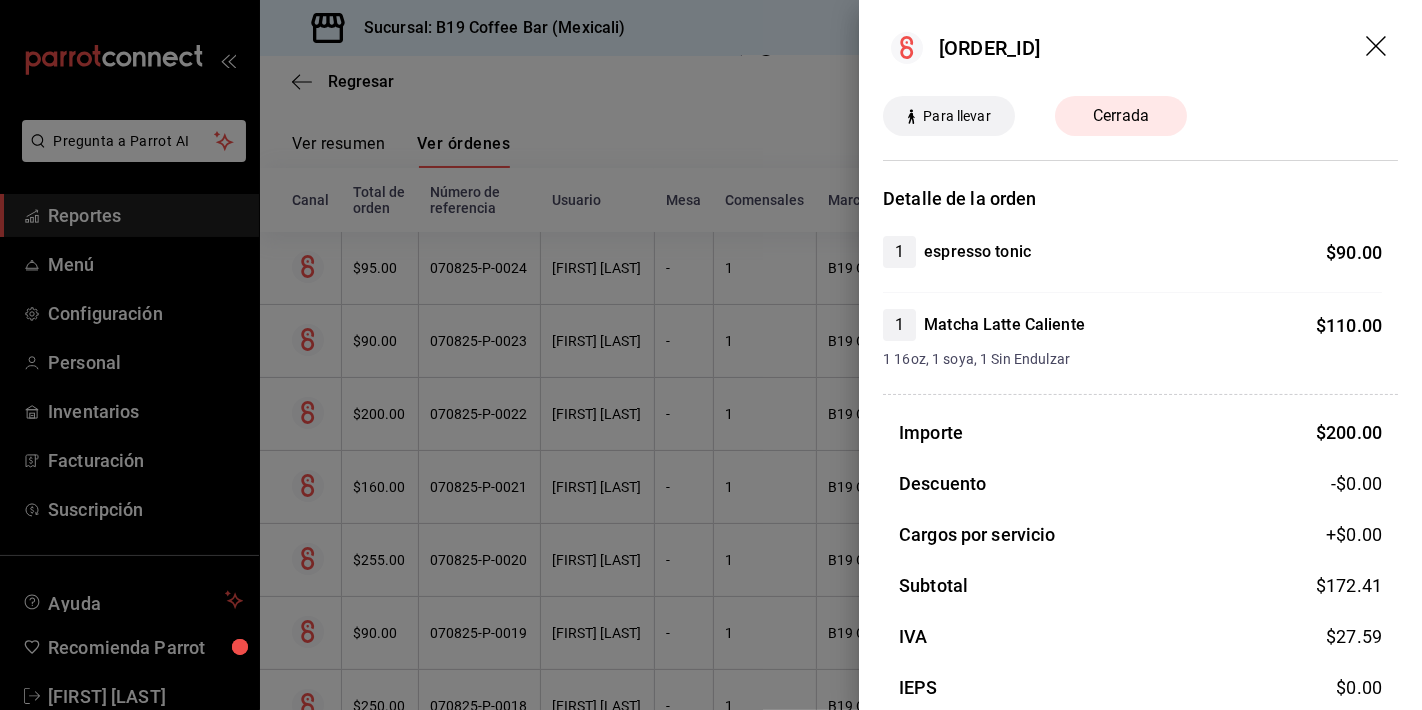 click on "#070825-P-0022" at bounding box center (1140, 48) 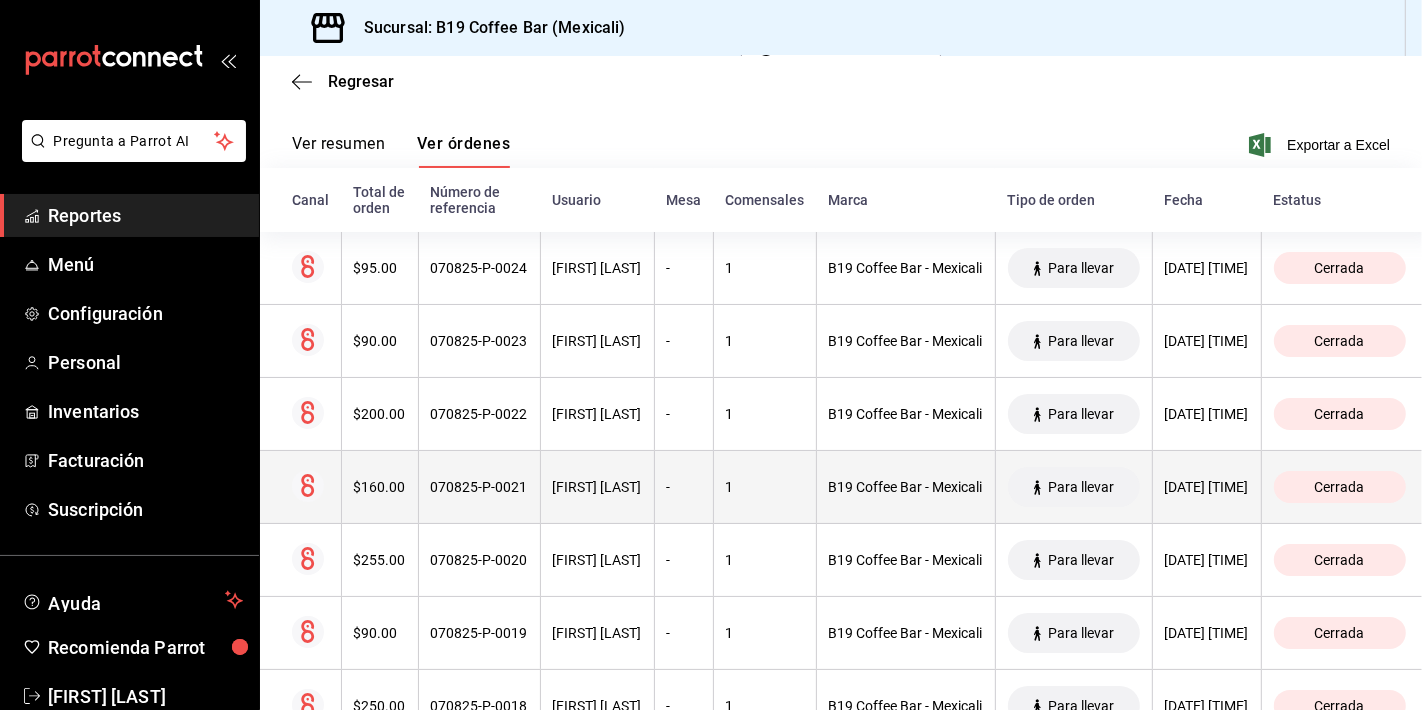 click on "070825-P-0021" at bounding box center [479, 487] 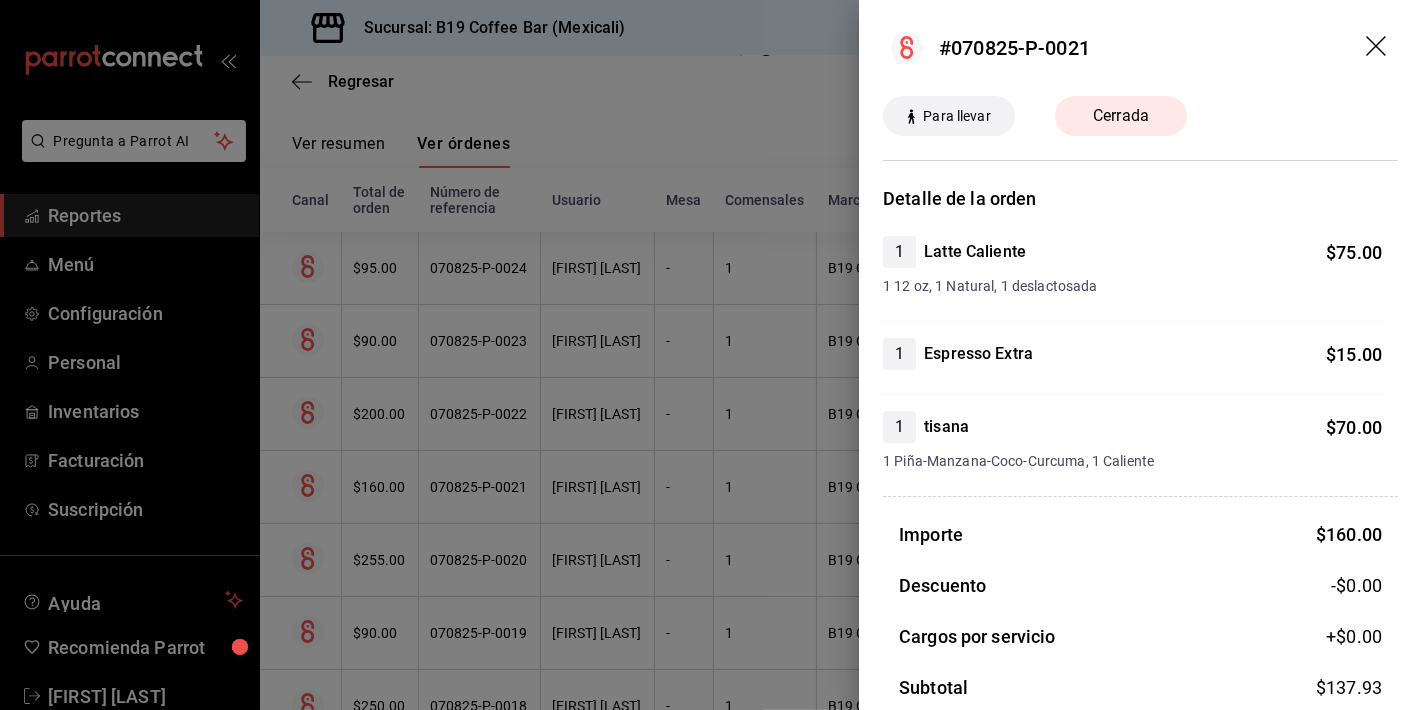 click at bounding box center [711, 355] 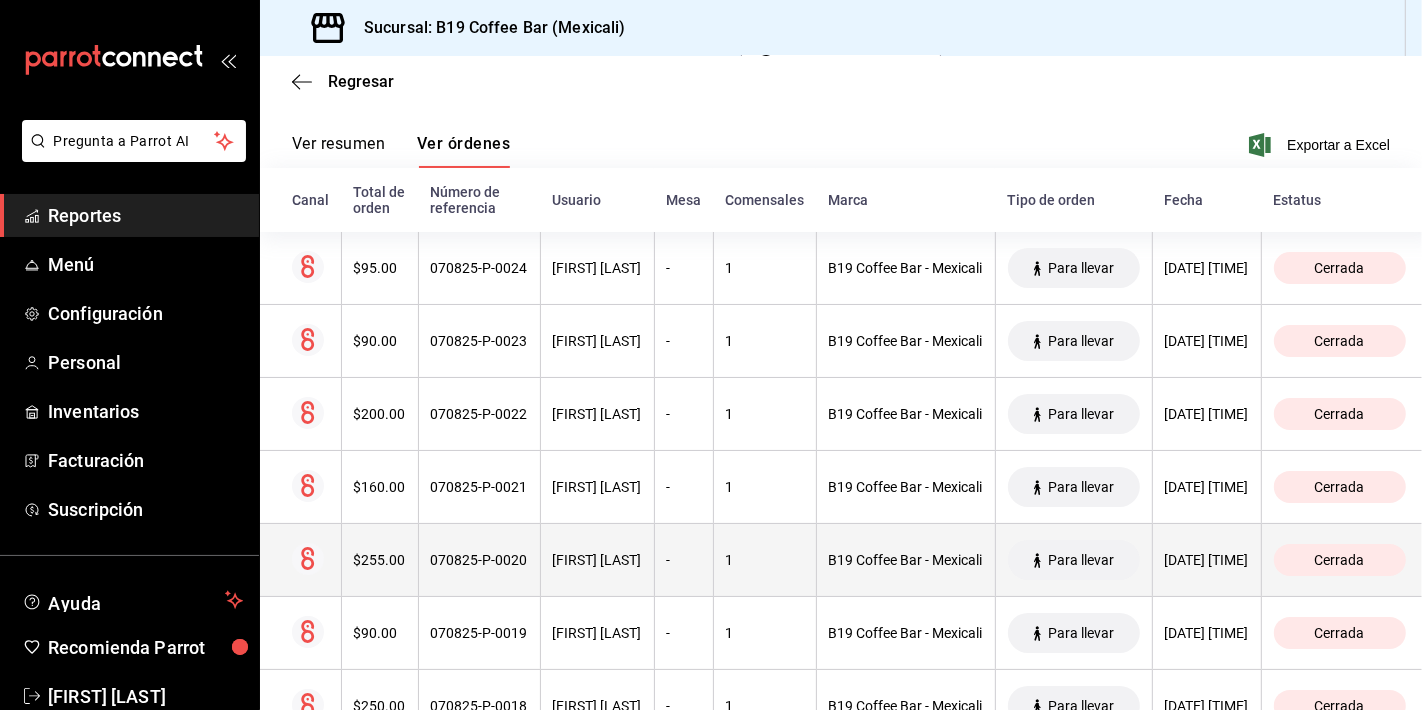 click on "070825-P-0020" at bounding box center (479, 560) 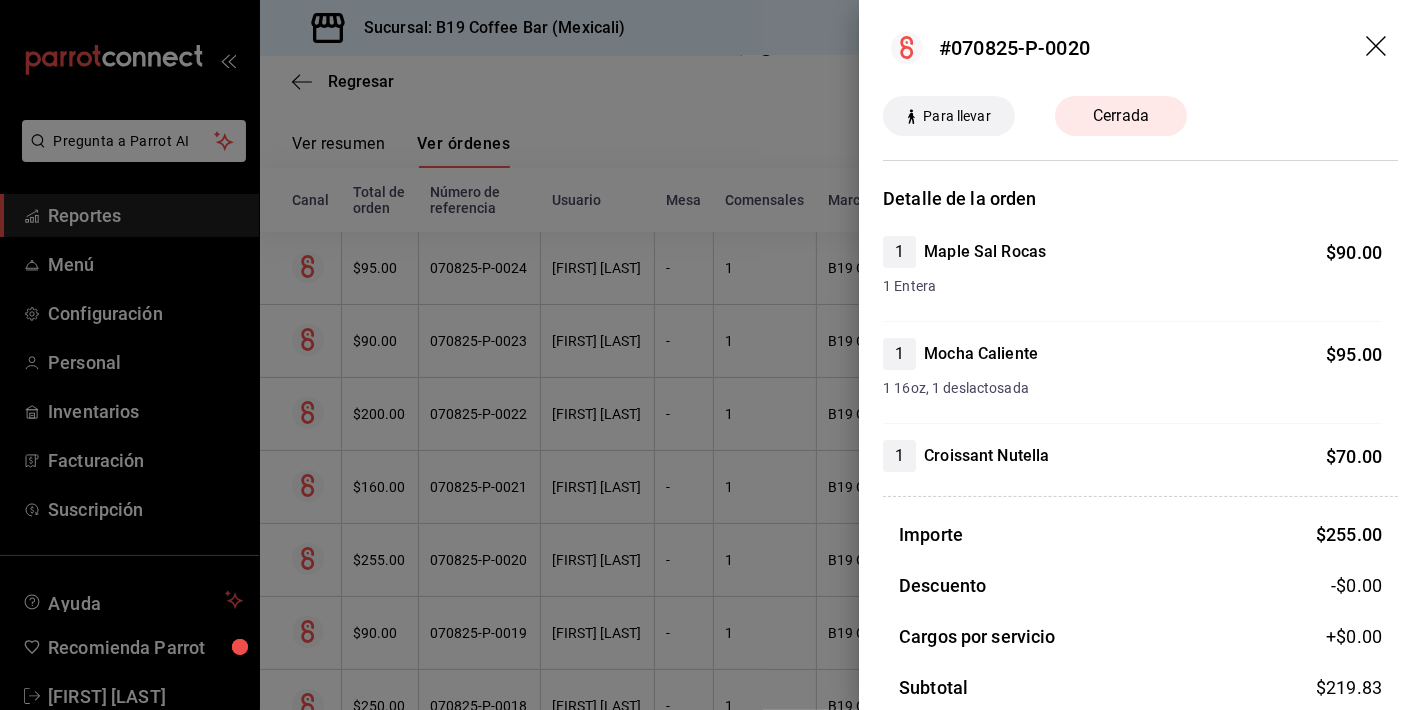click at bounding box center [711, 355] 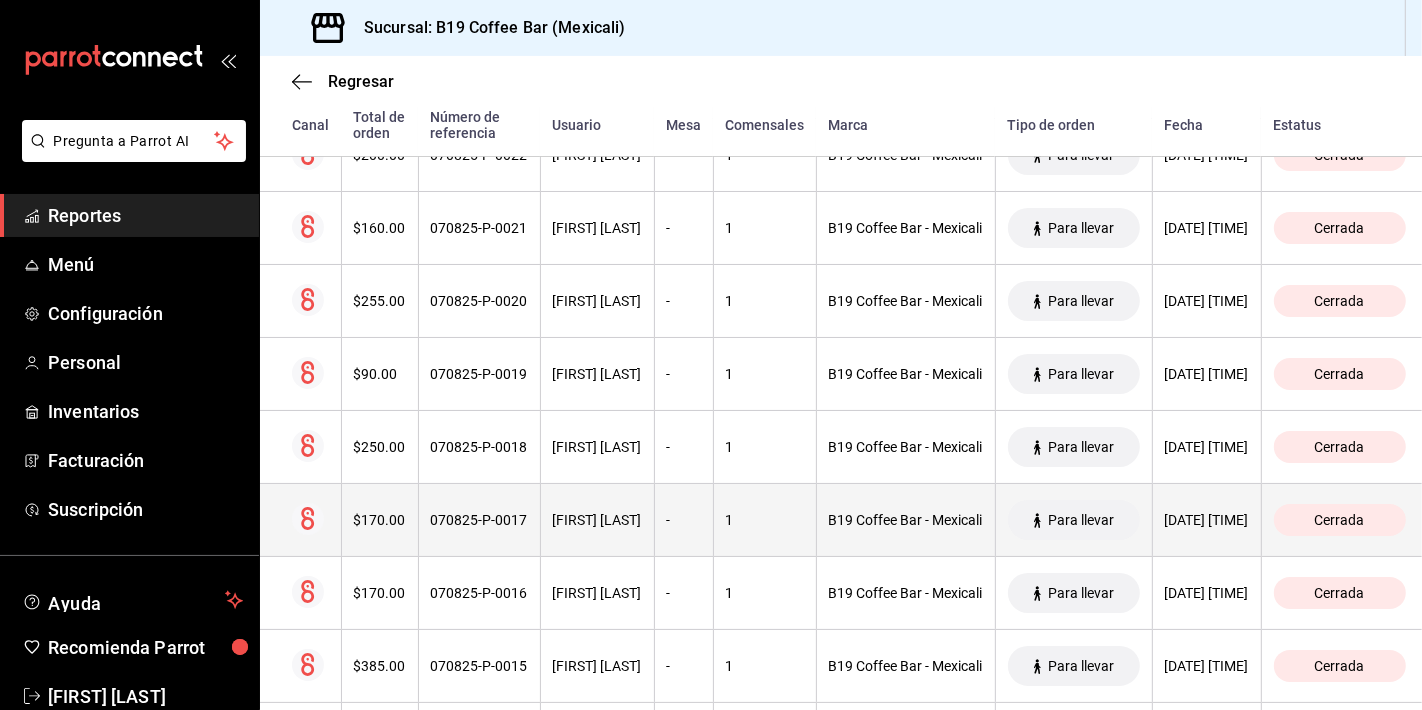 scroll, scrollTop: 0, scrollLeft: 0, axis: both 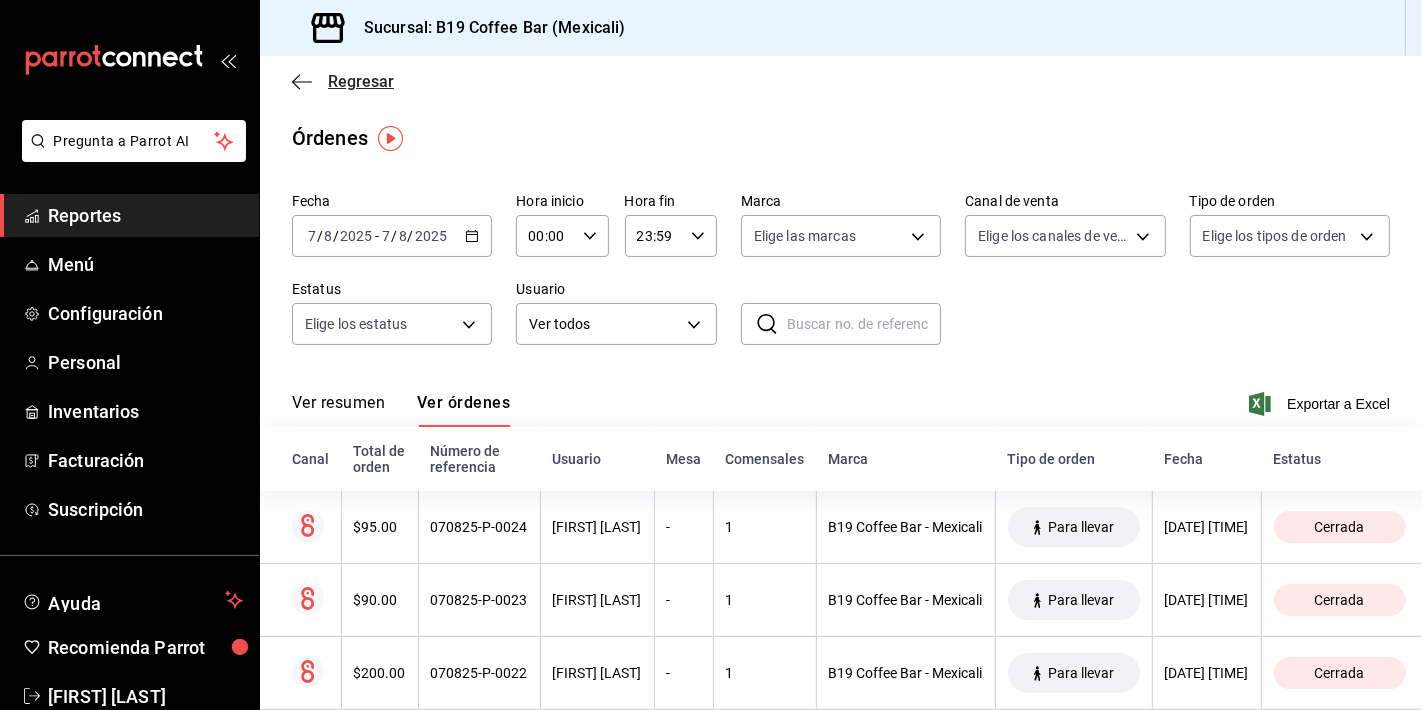 click 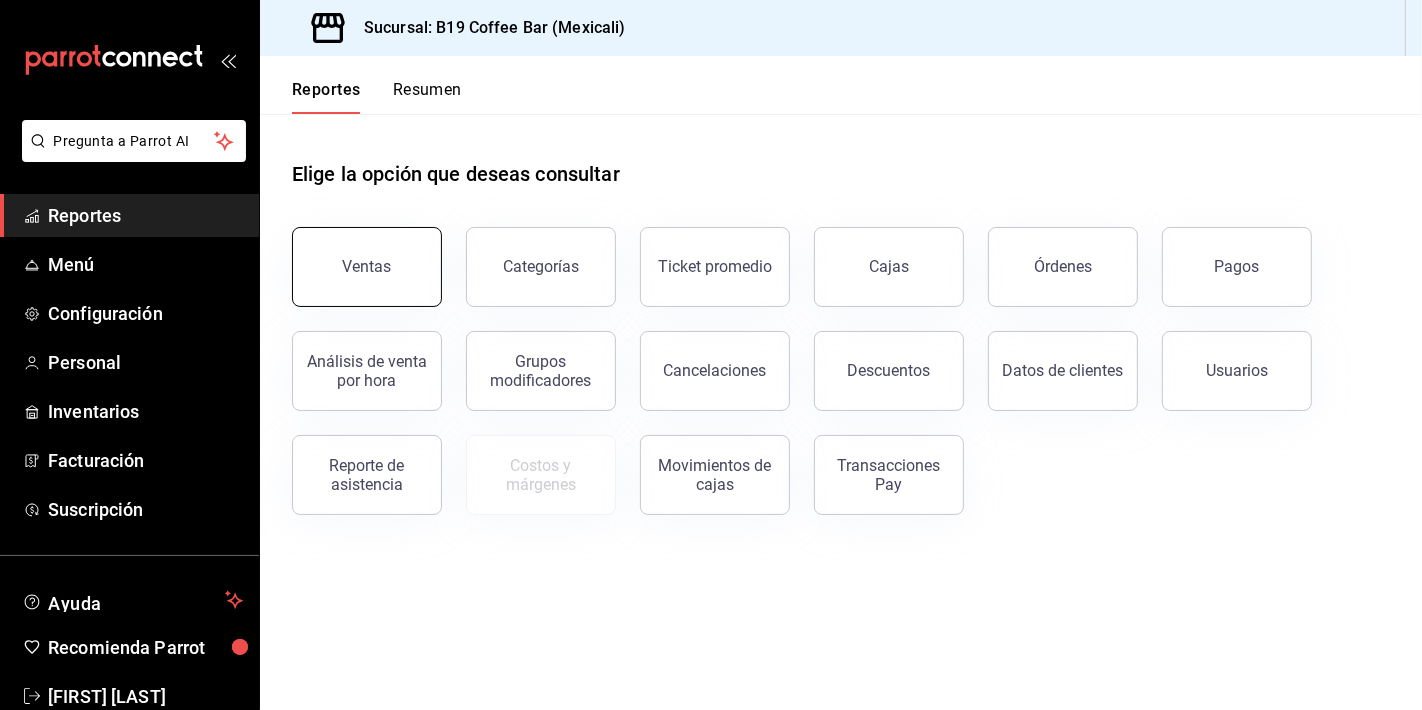 click on "Ventas" at bounding box center (355, 255) 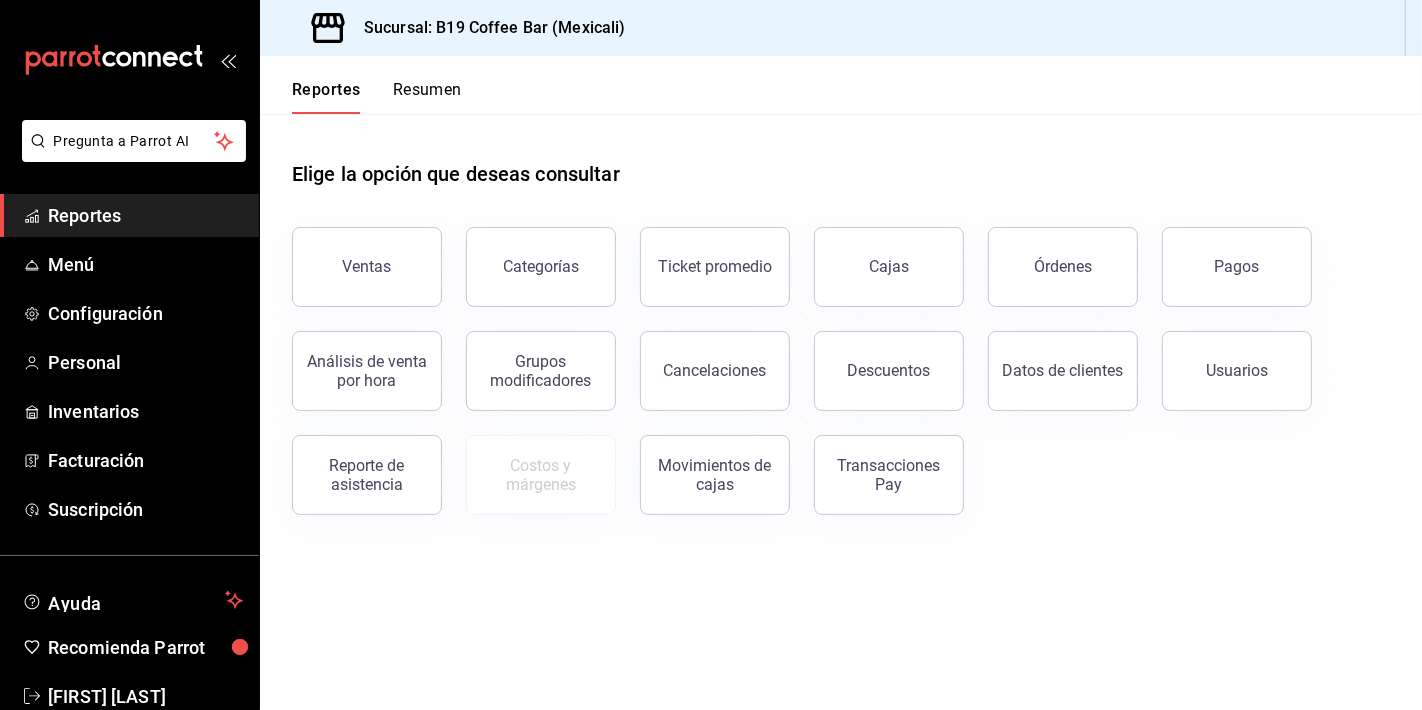click on "Ventas" at bounding box center (367, 267) 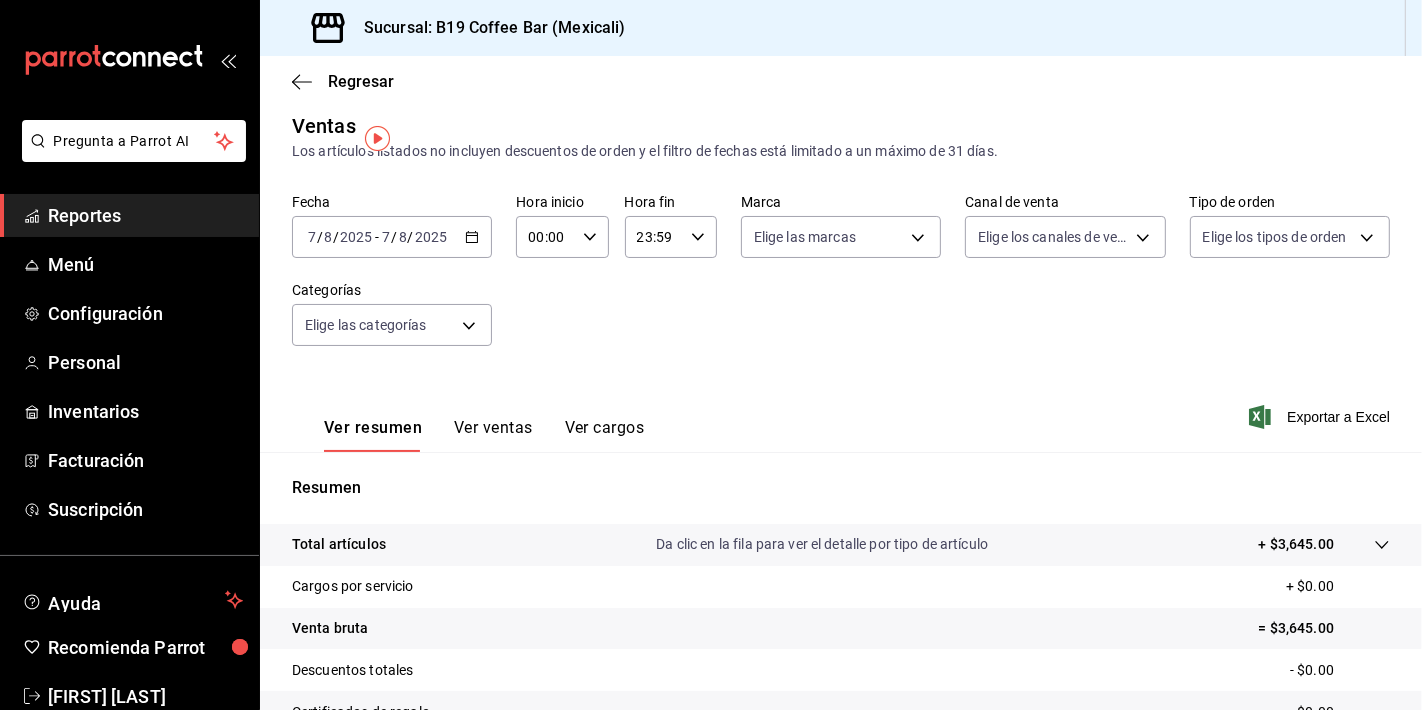 scroll, scrollTop: 0, scrollLeft: 0, axis: both 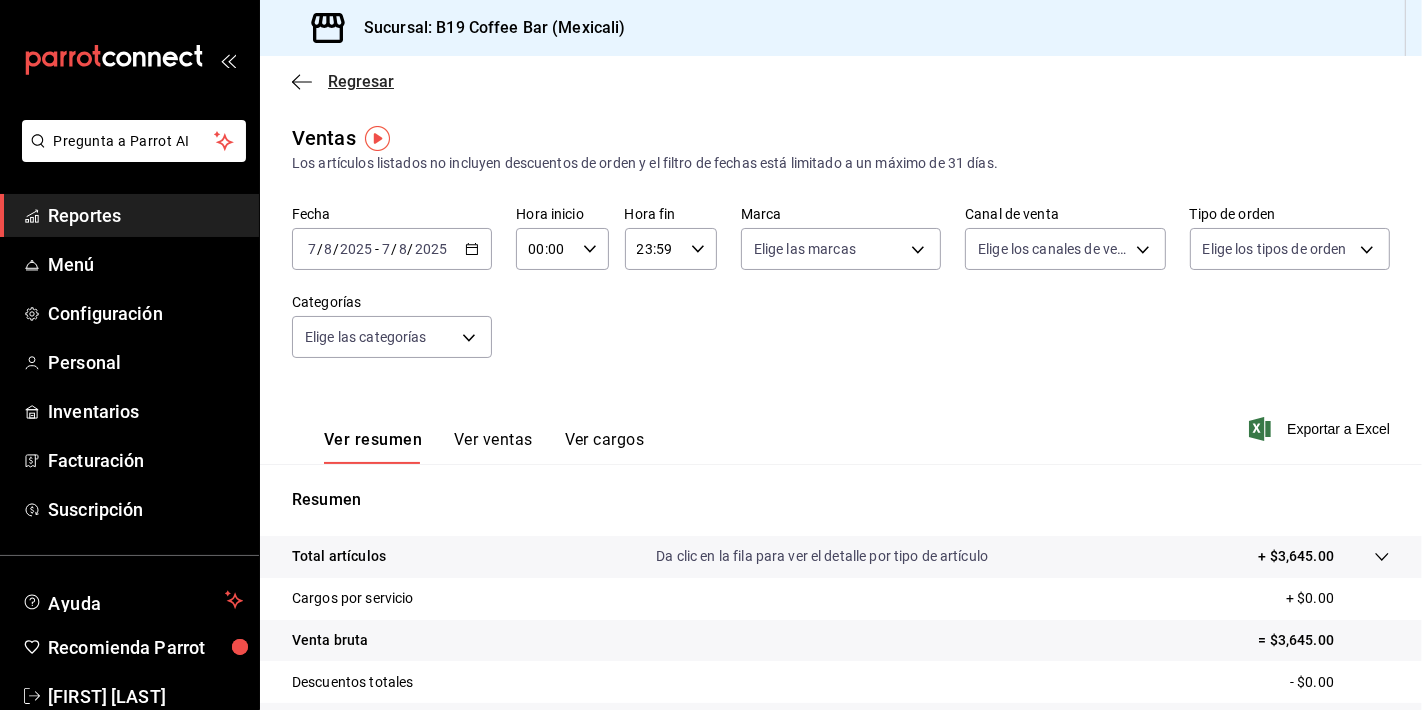 click 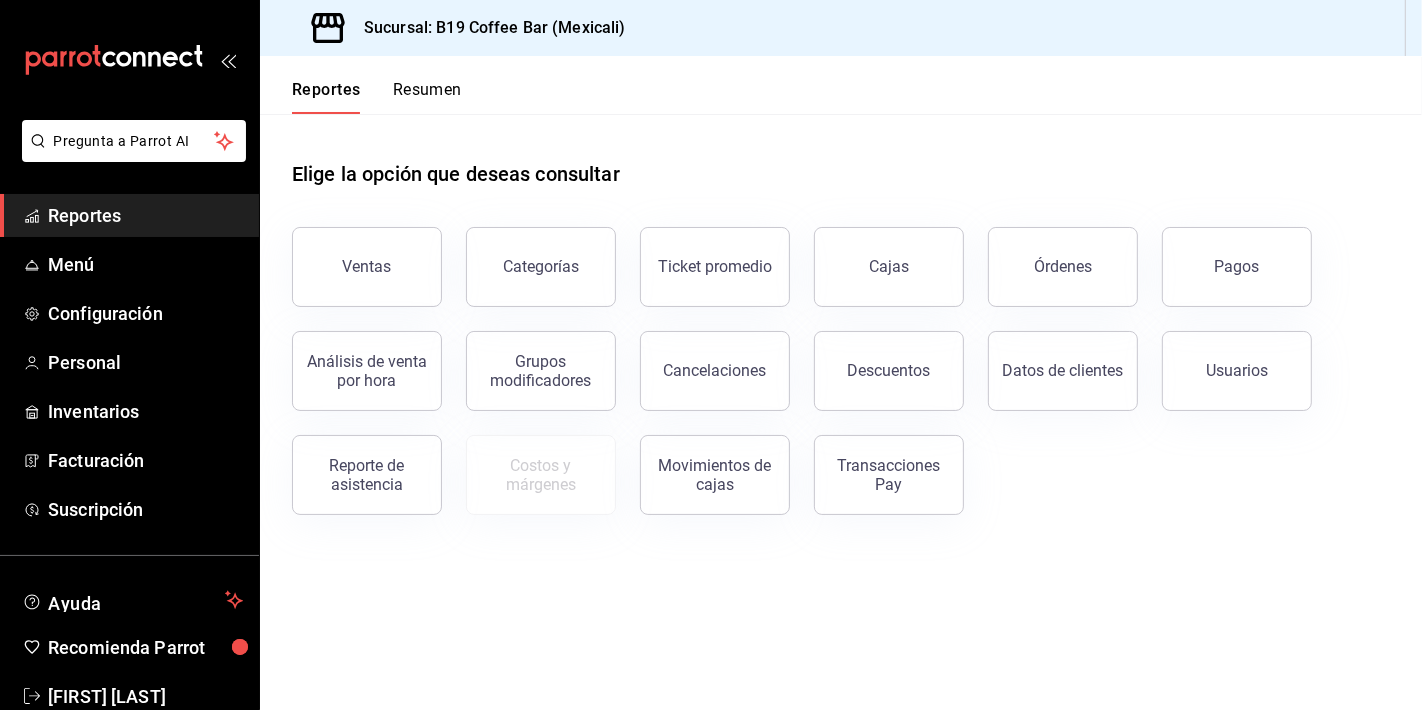 click on "Pagos" at bounding box center (1237, 266) 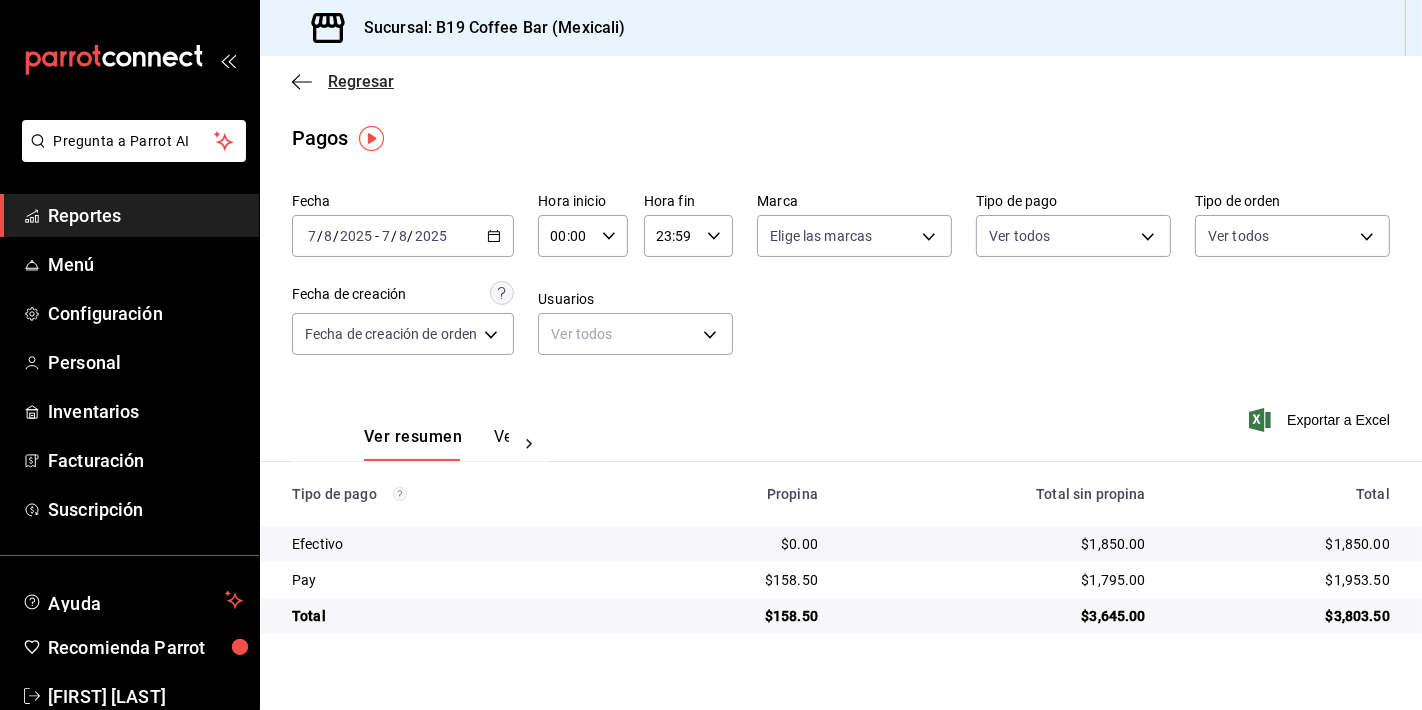 click 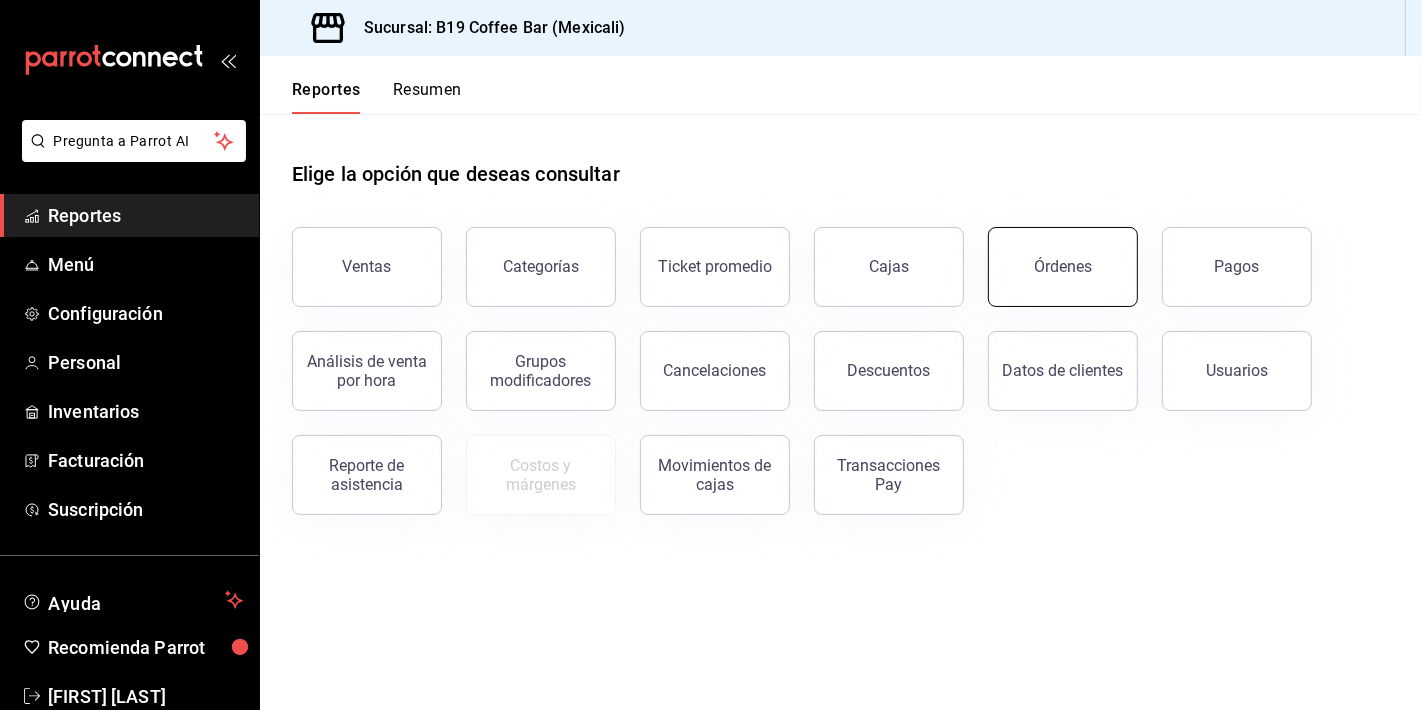click on "Órdenes" at bounding box center (1063, 267) 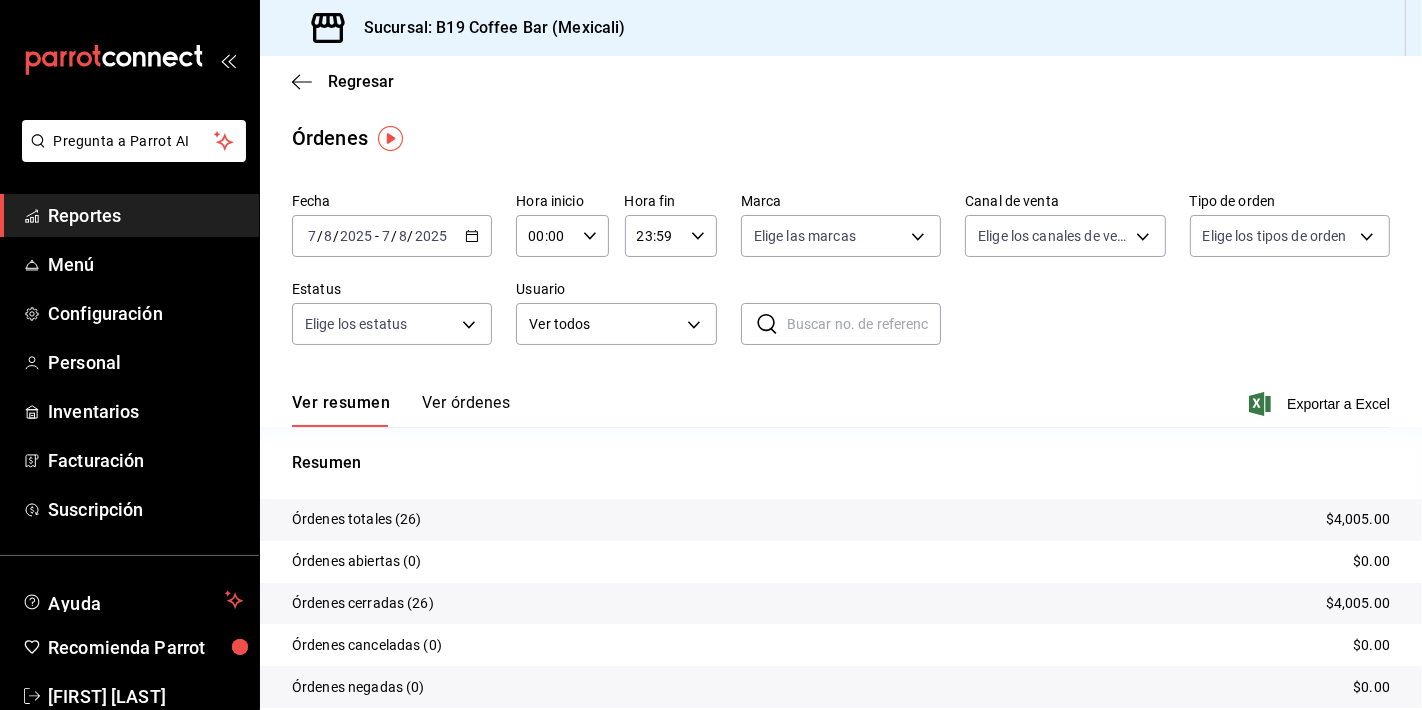 click on "Ver resumen Ver órdenes Exportar a Excel" at bounding box center [841, 398] 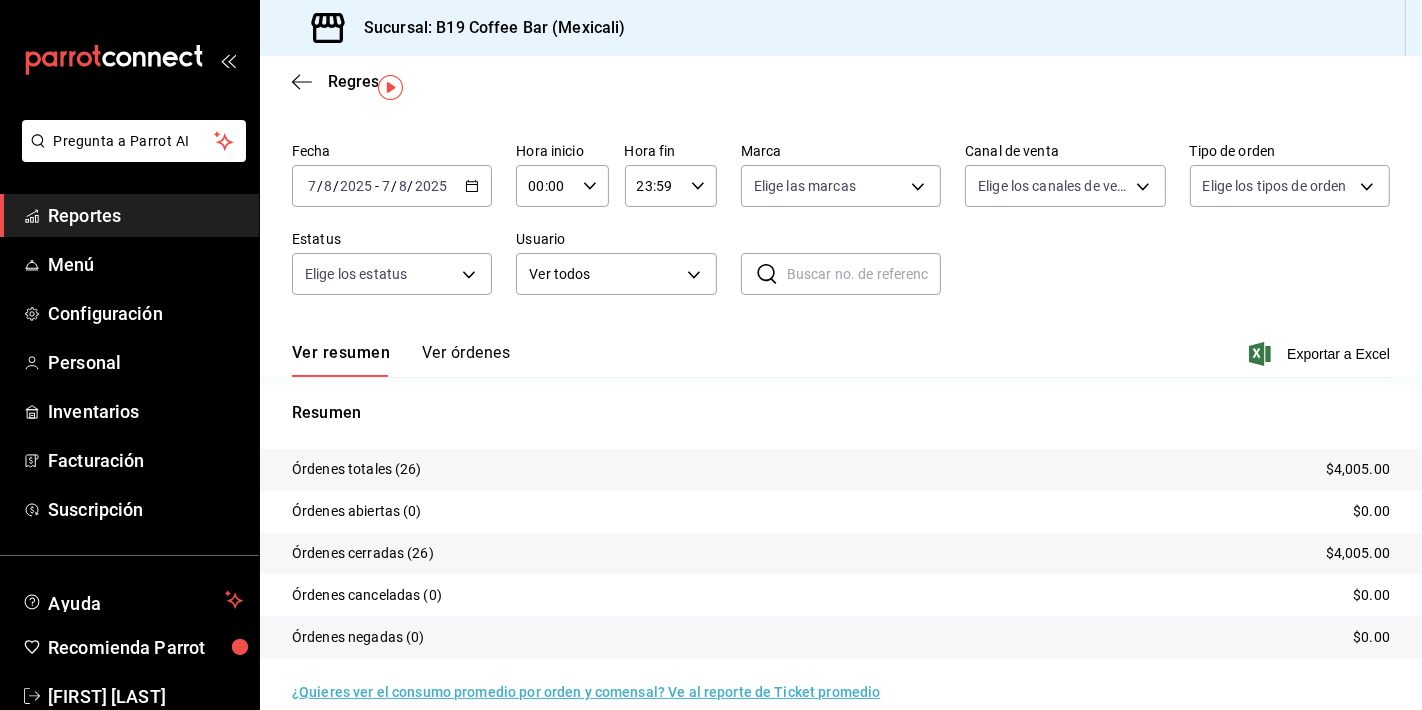 scroll, scrollTop: 74, scrollLeft: 0, axis: vertical 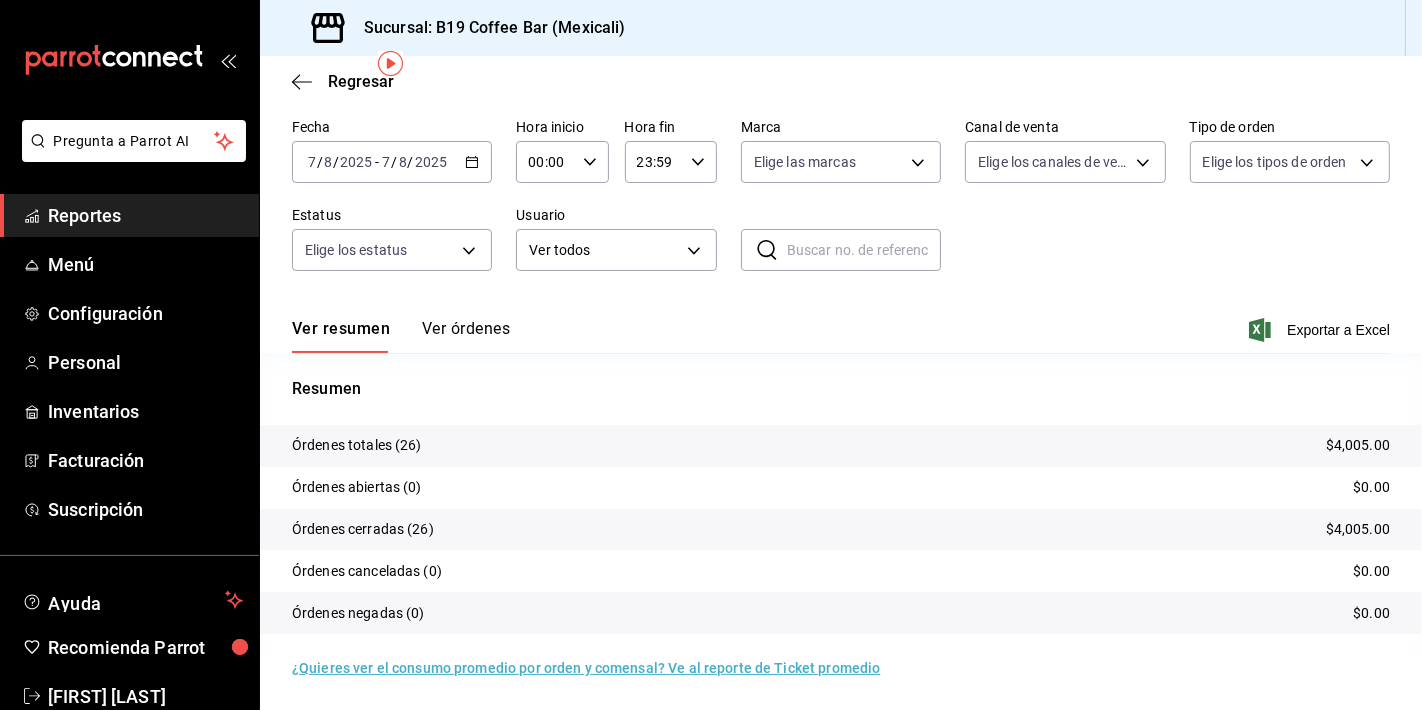 click on "Ver órdenes" at bounding box center (466, 336) 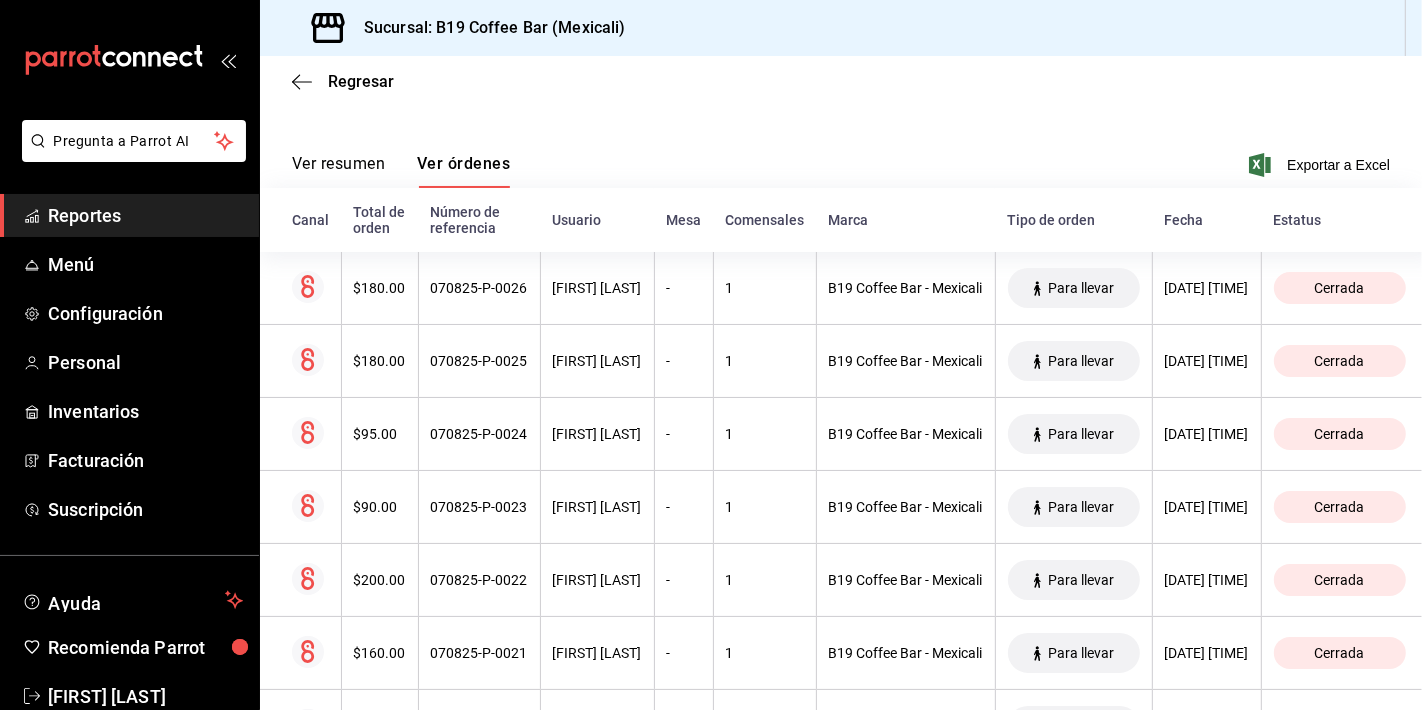 scroll, scrollTop: 259, scrollLeft: 0, axis: vertical 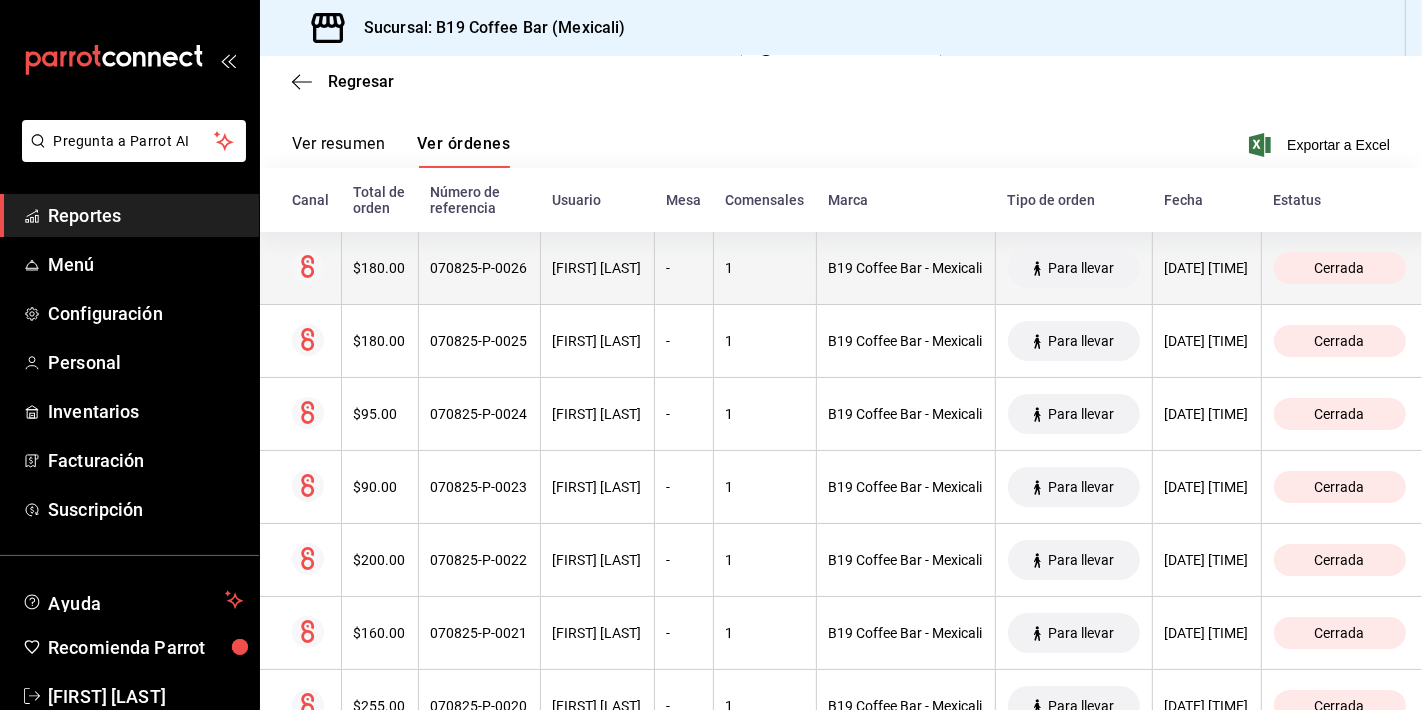 click on "070825-P-0026" at bounding box center (479, 268) 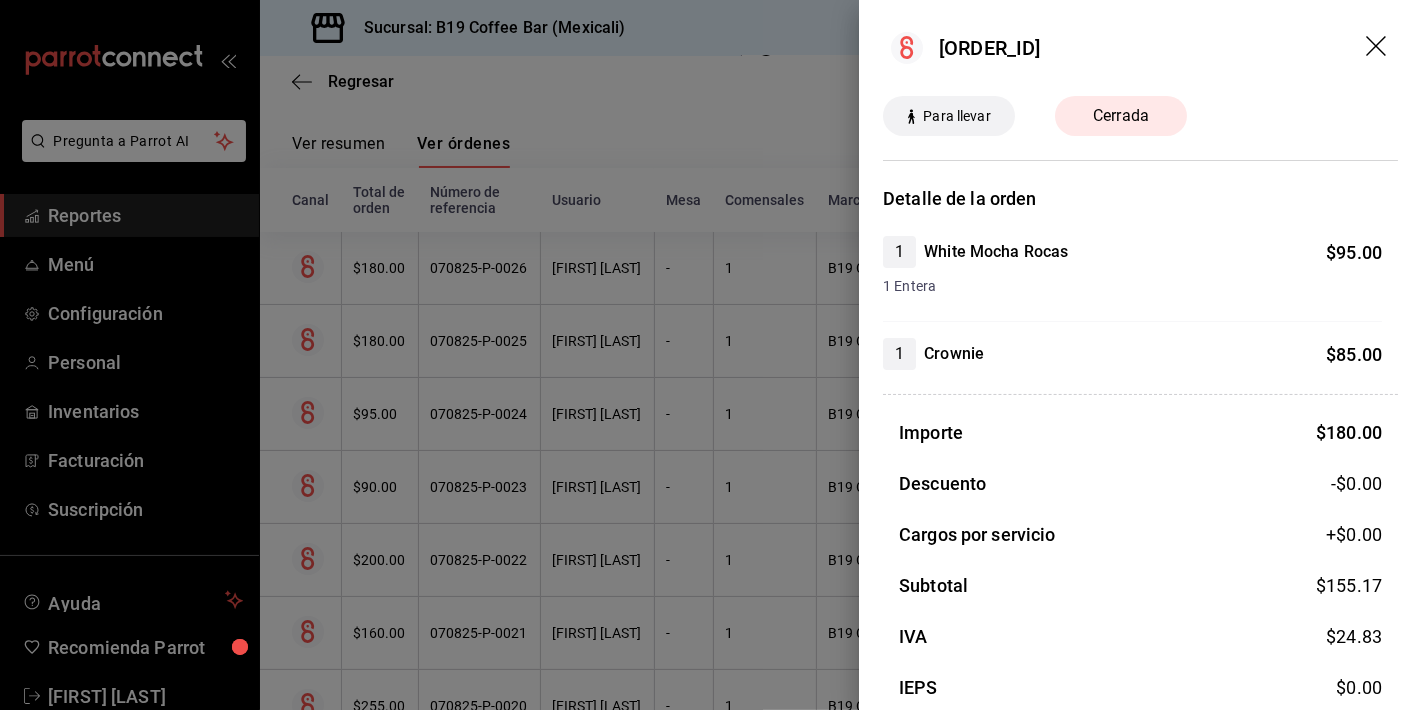 click at bounding box center [711, 355] 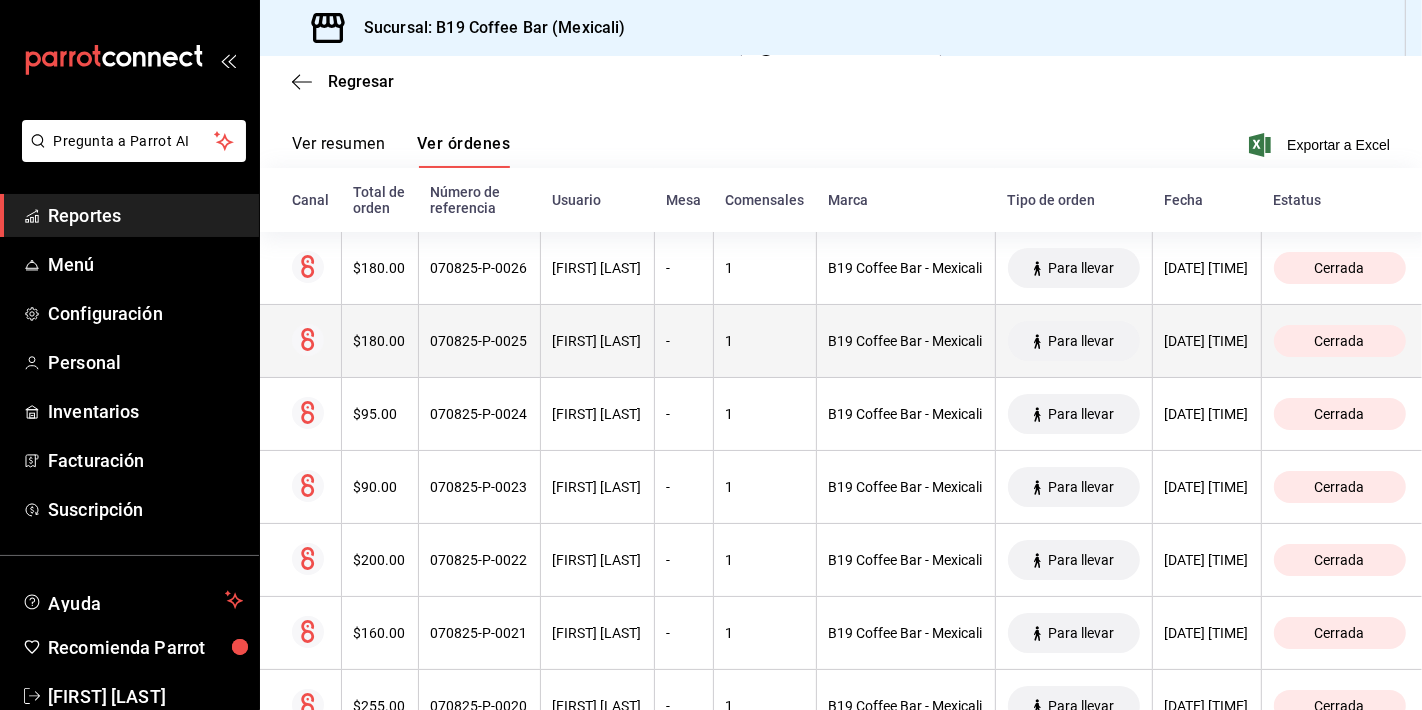 click on "070825-P-0025" at bounding box center [479, 341] 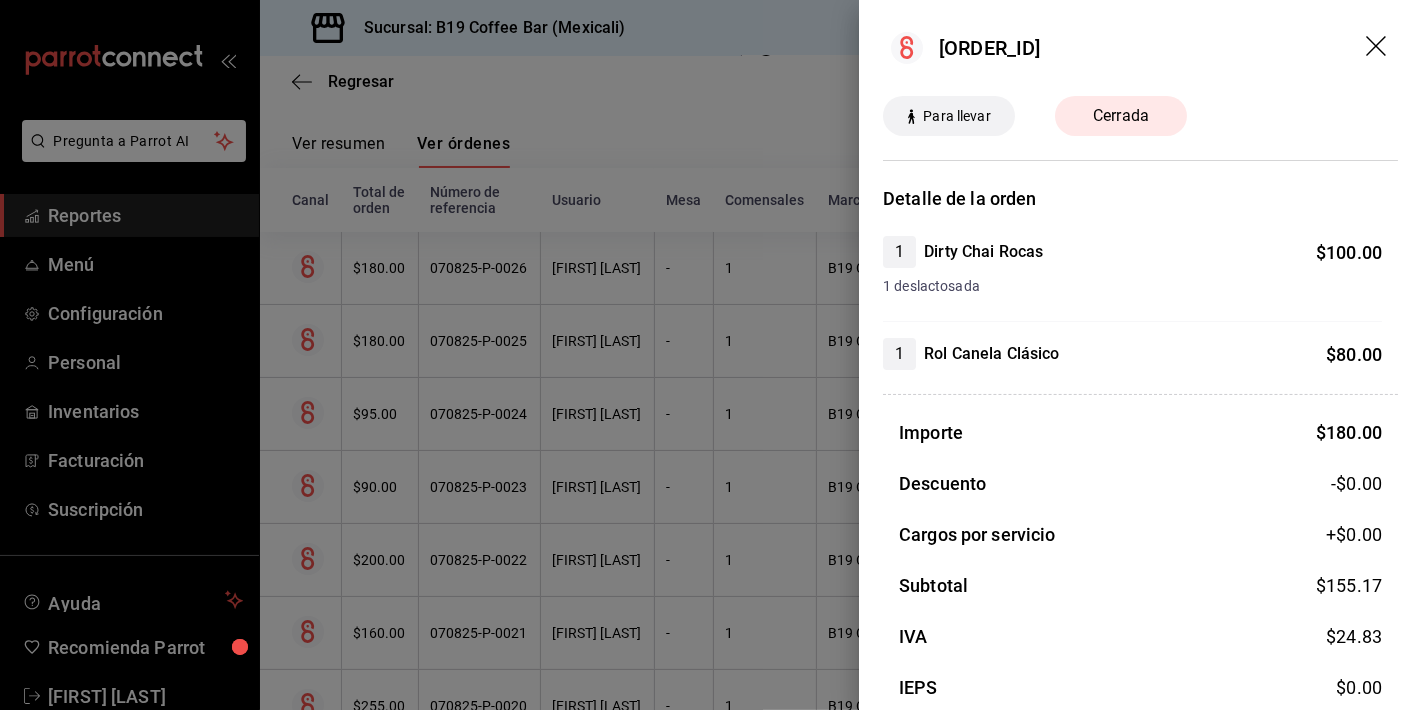 click at bounding box center [711, 355] 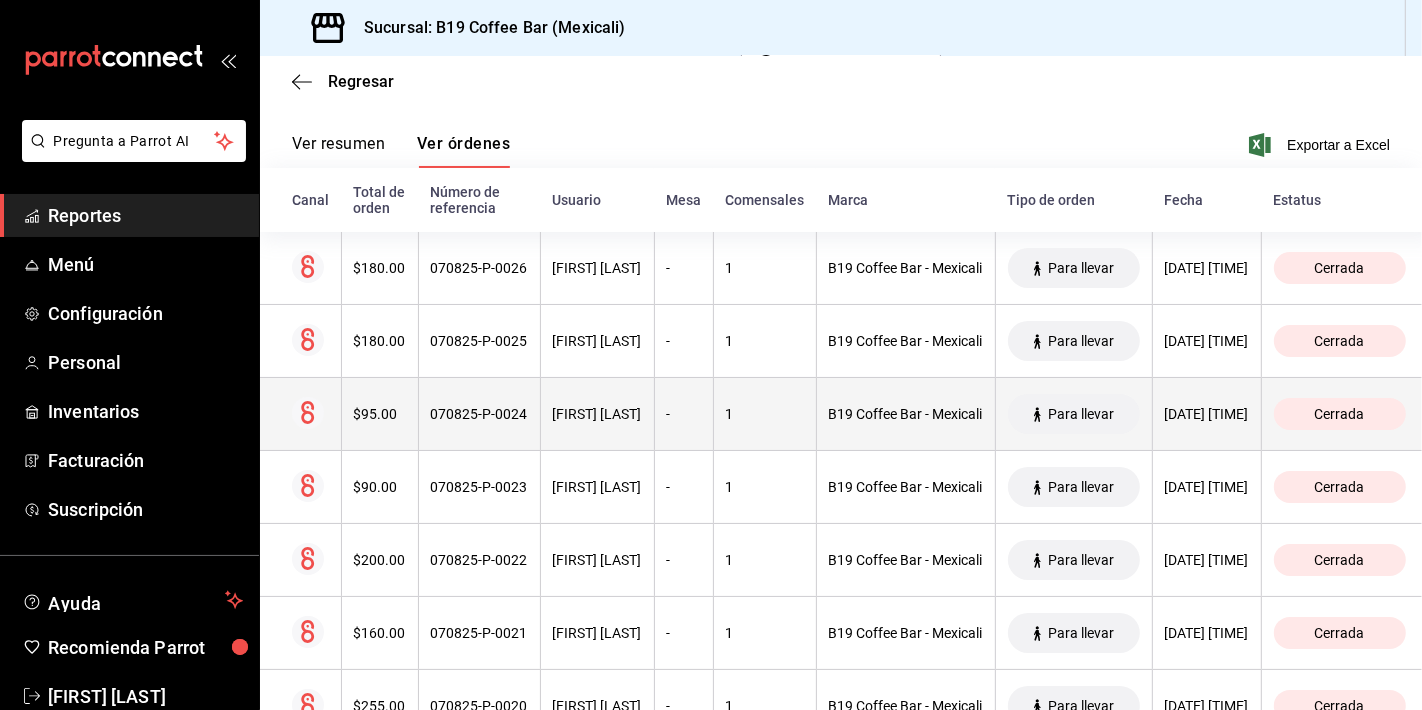 click on "070825-P-0024" at bounding box center (479, 414) 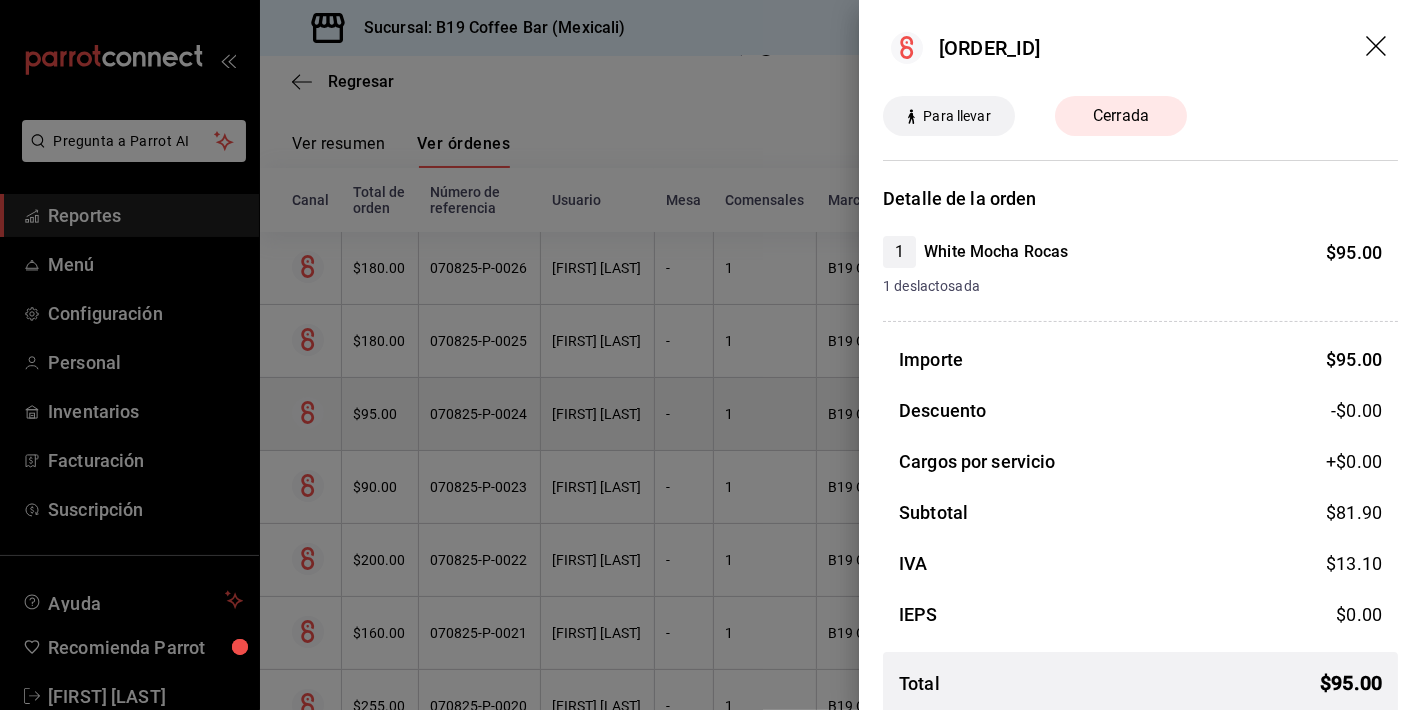 click at bounding box center [711, 355] 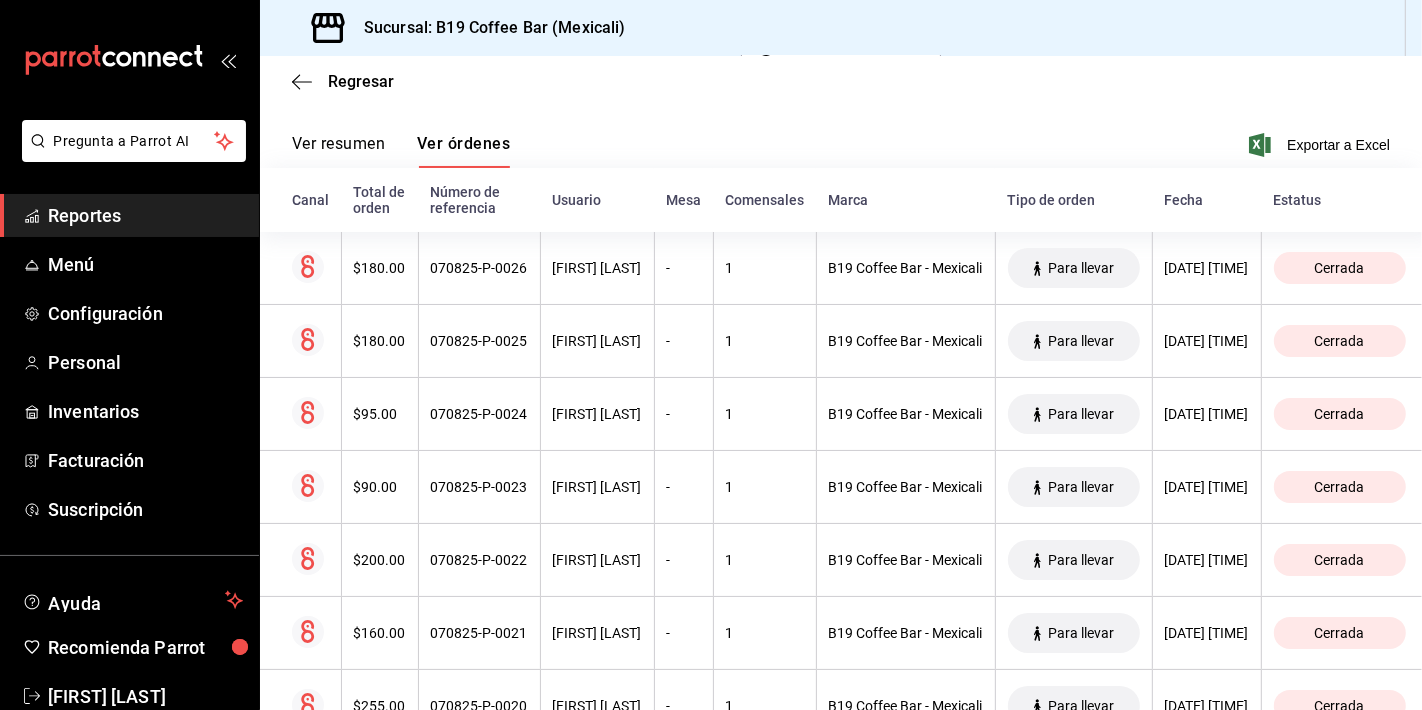 scroll, scrollTop: 0, scrollLeft: 0, axis: both 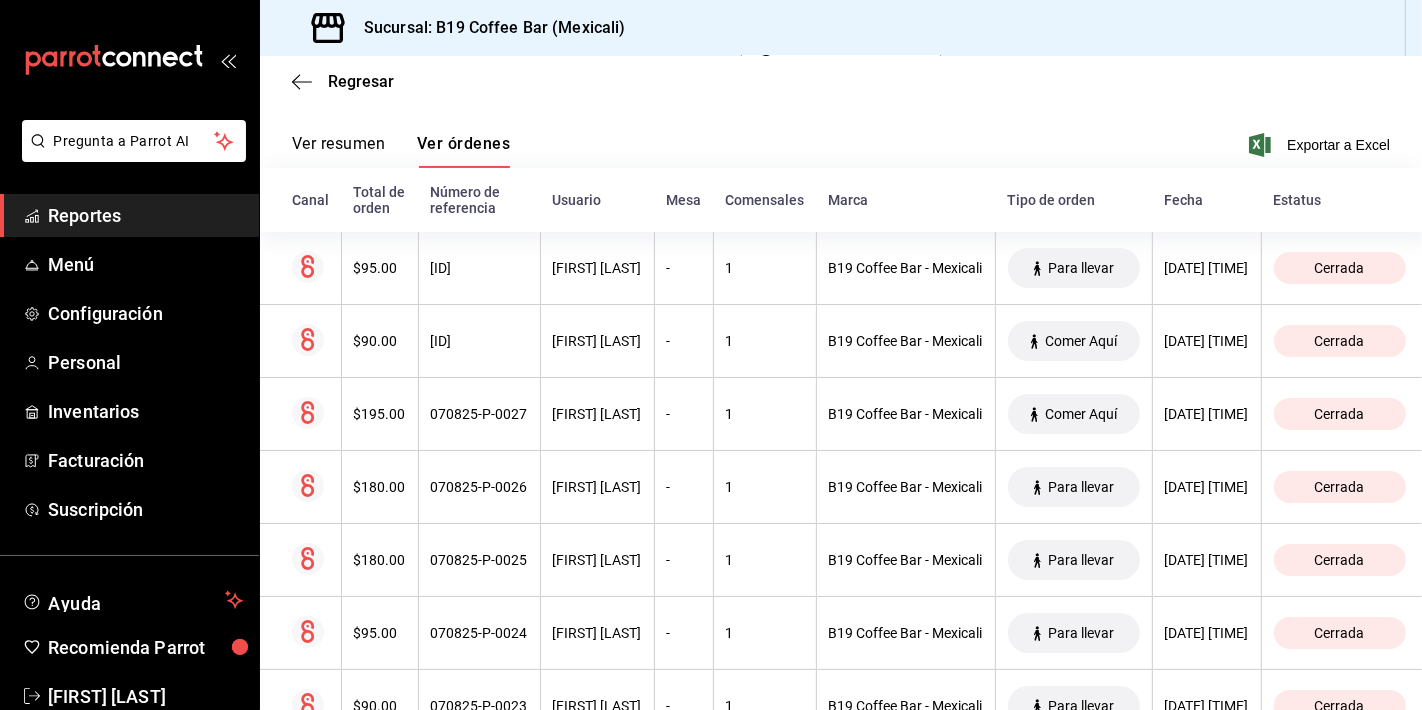 click on "Reportes" at bounding box center [145, 215] 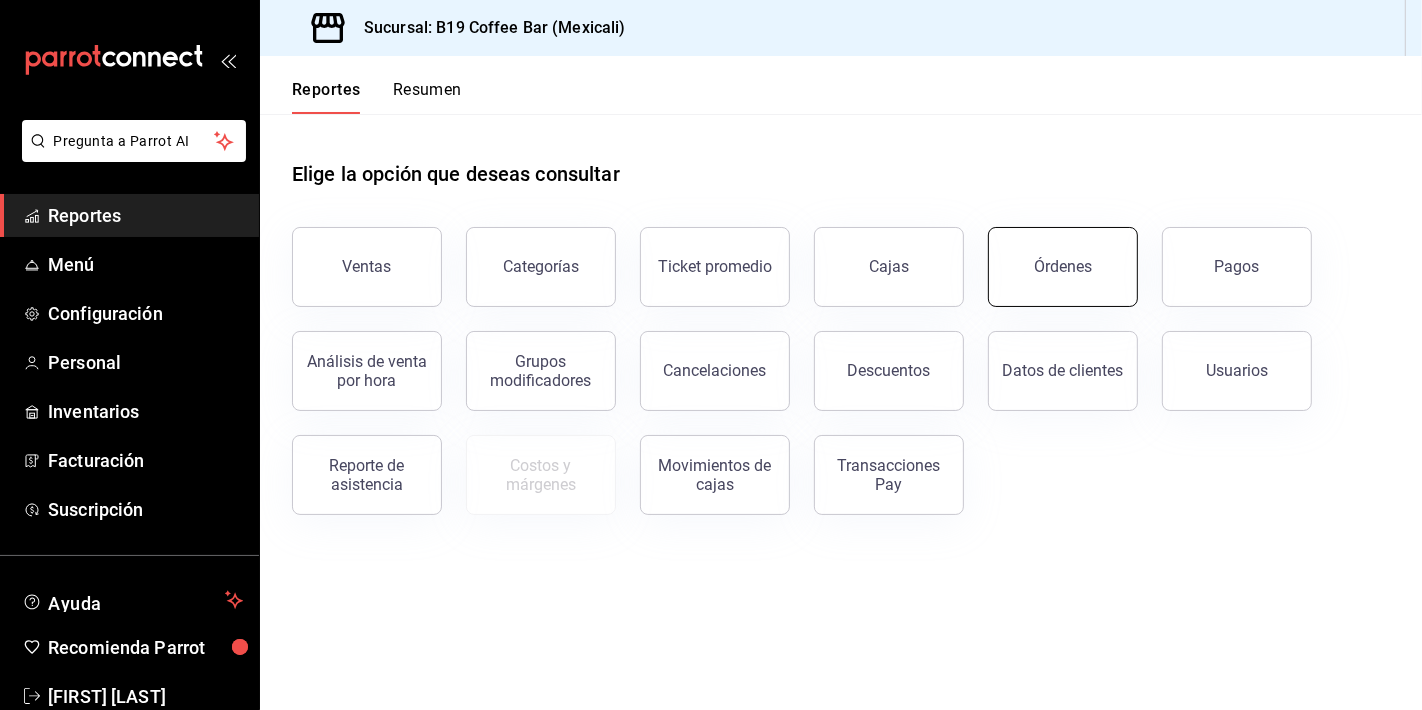 click on "Órdenes" at bounding box center (1063, 267) 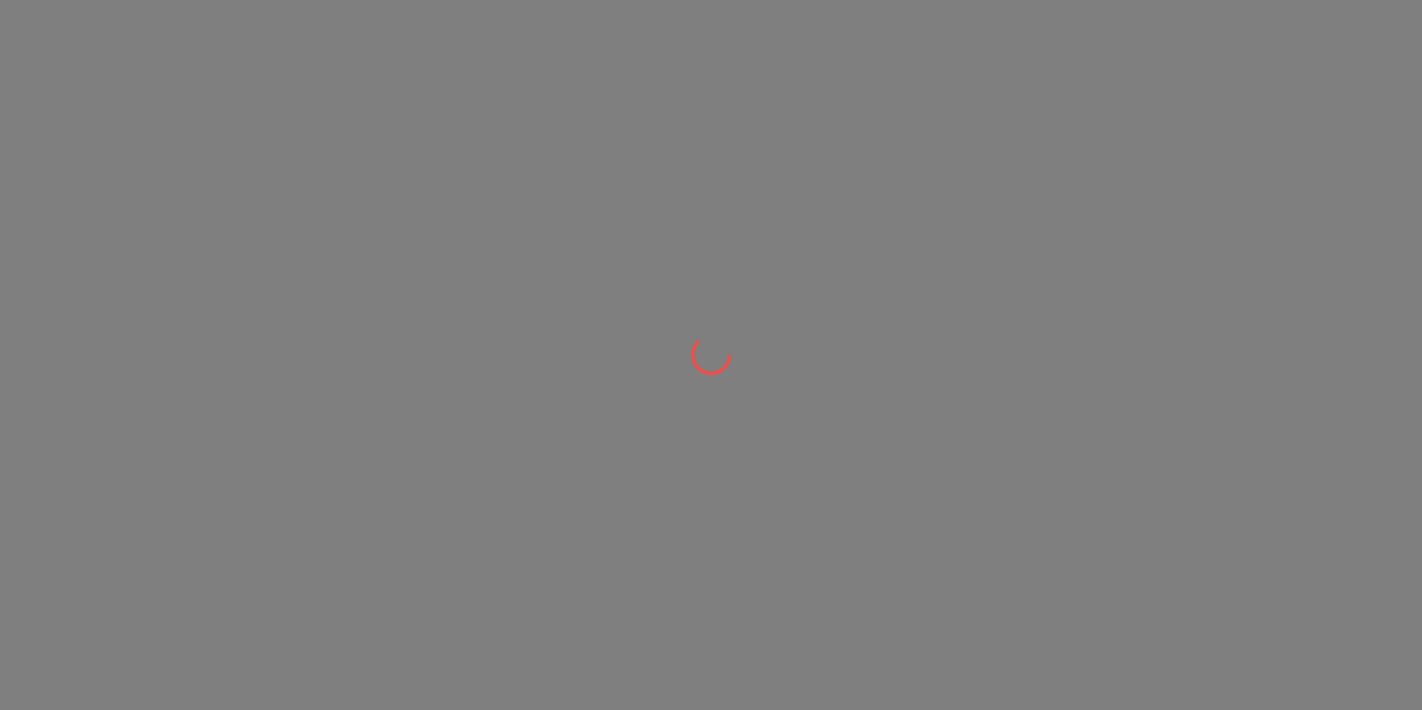 scroll, scrollTop: 0, scrollLeft: 0, axis: both 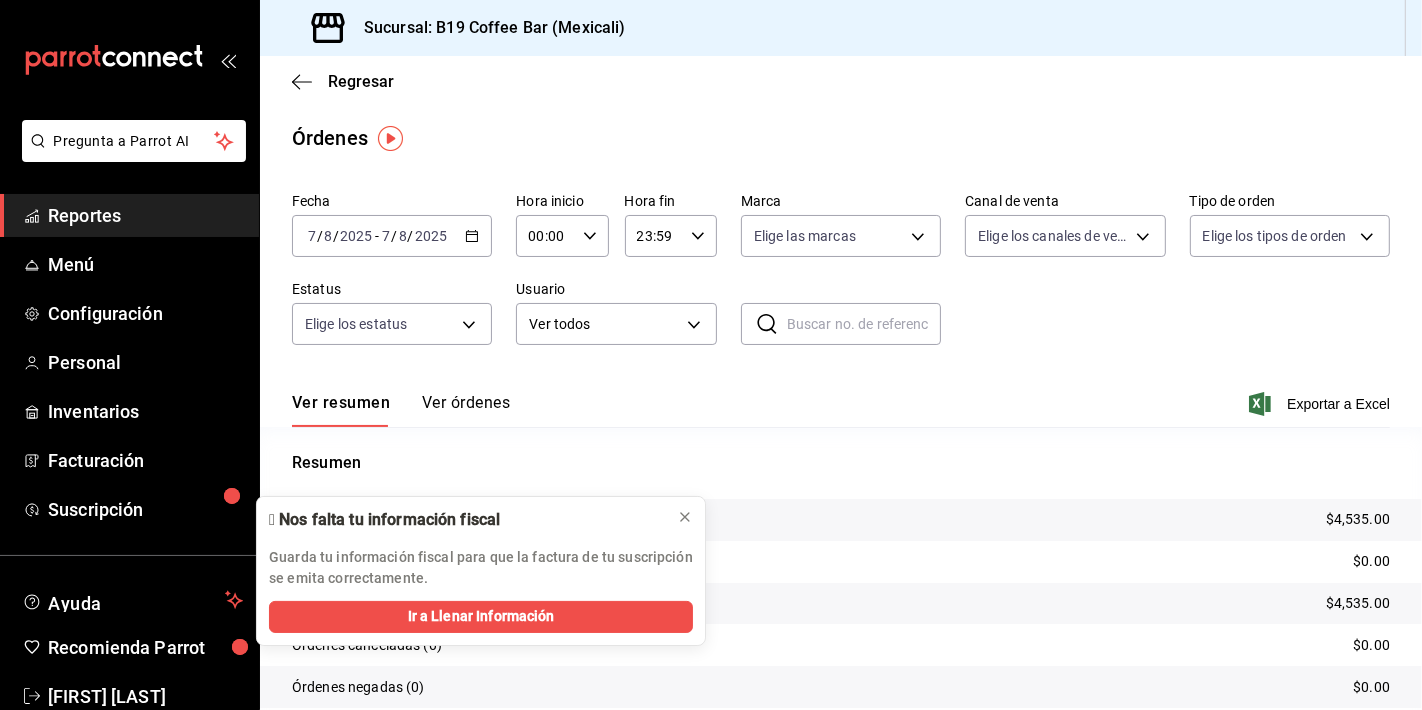 click on "Ver resumen Ver órdenes Exportar a Excel" at bounding box center [841, 398] 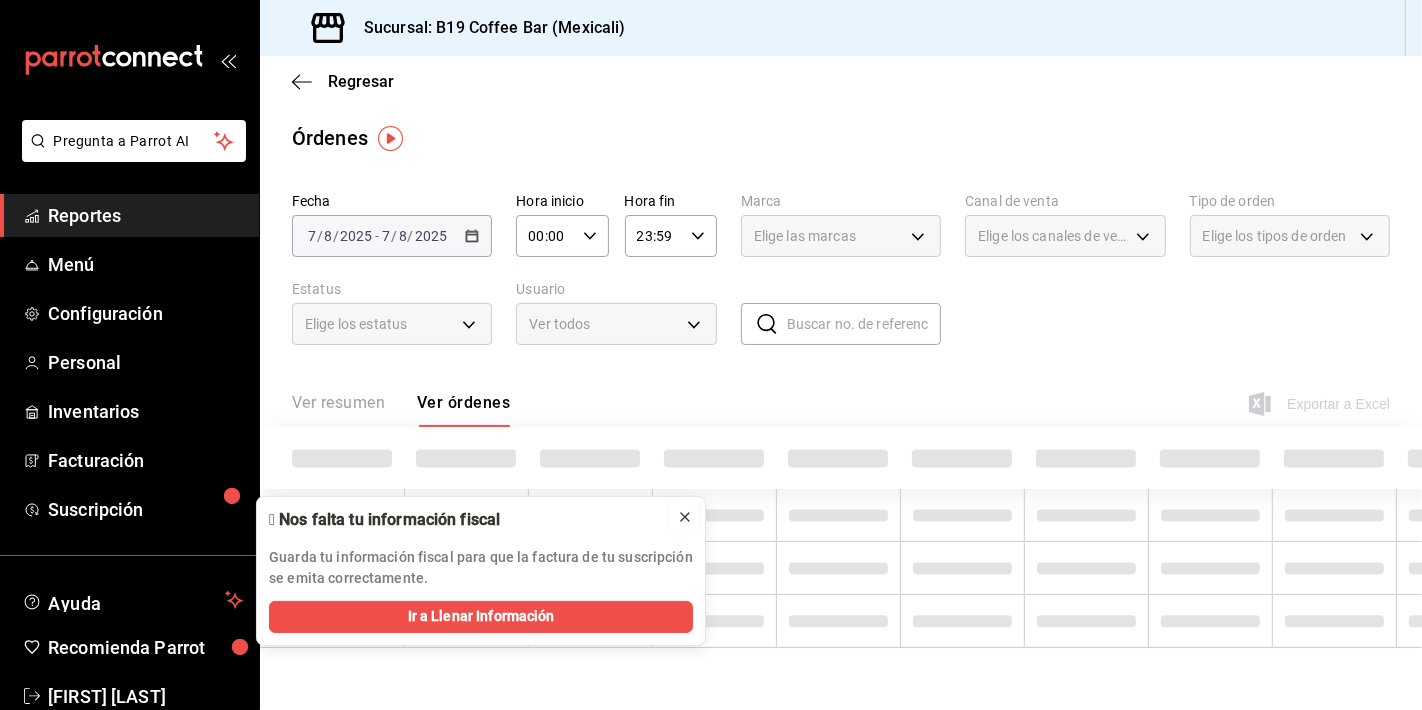 click 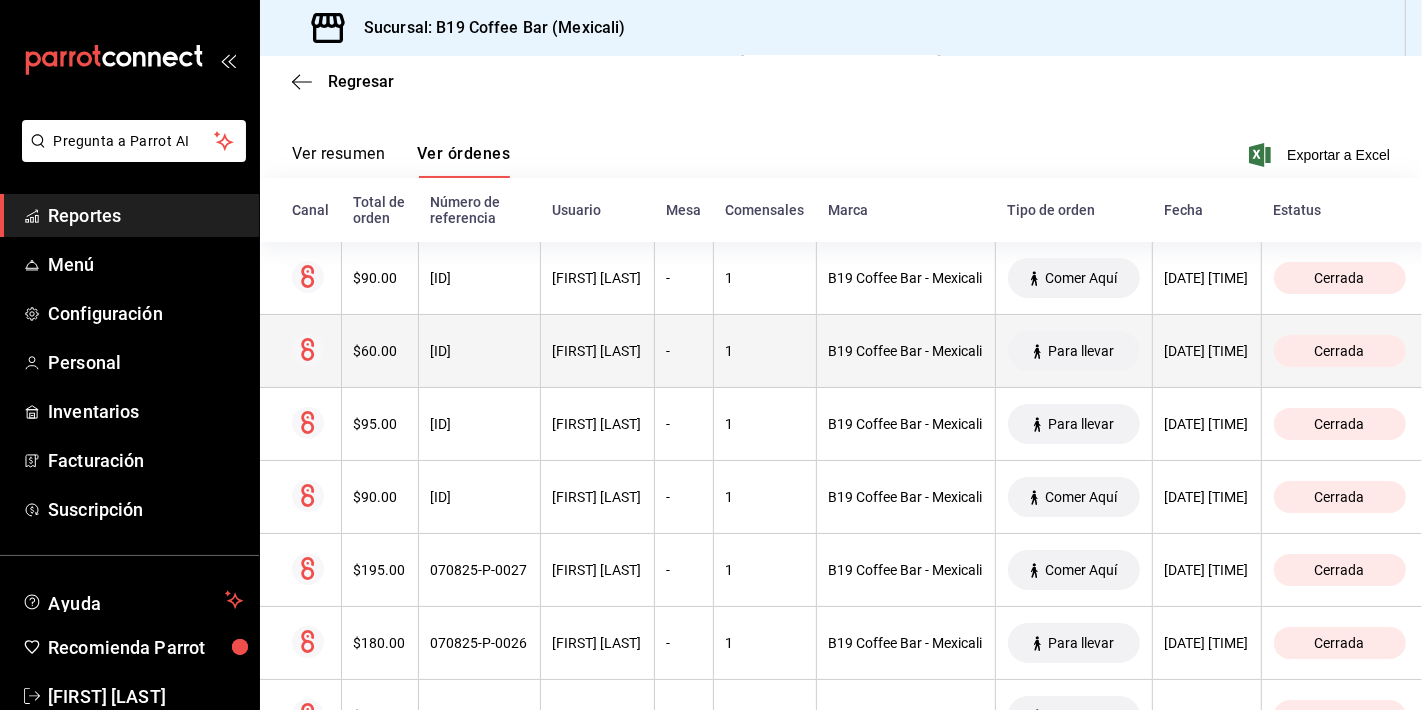 scroll, scrollTop: 259, scrollLeft: 0, axis: vertical 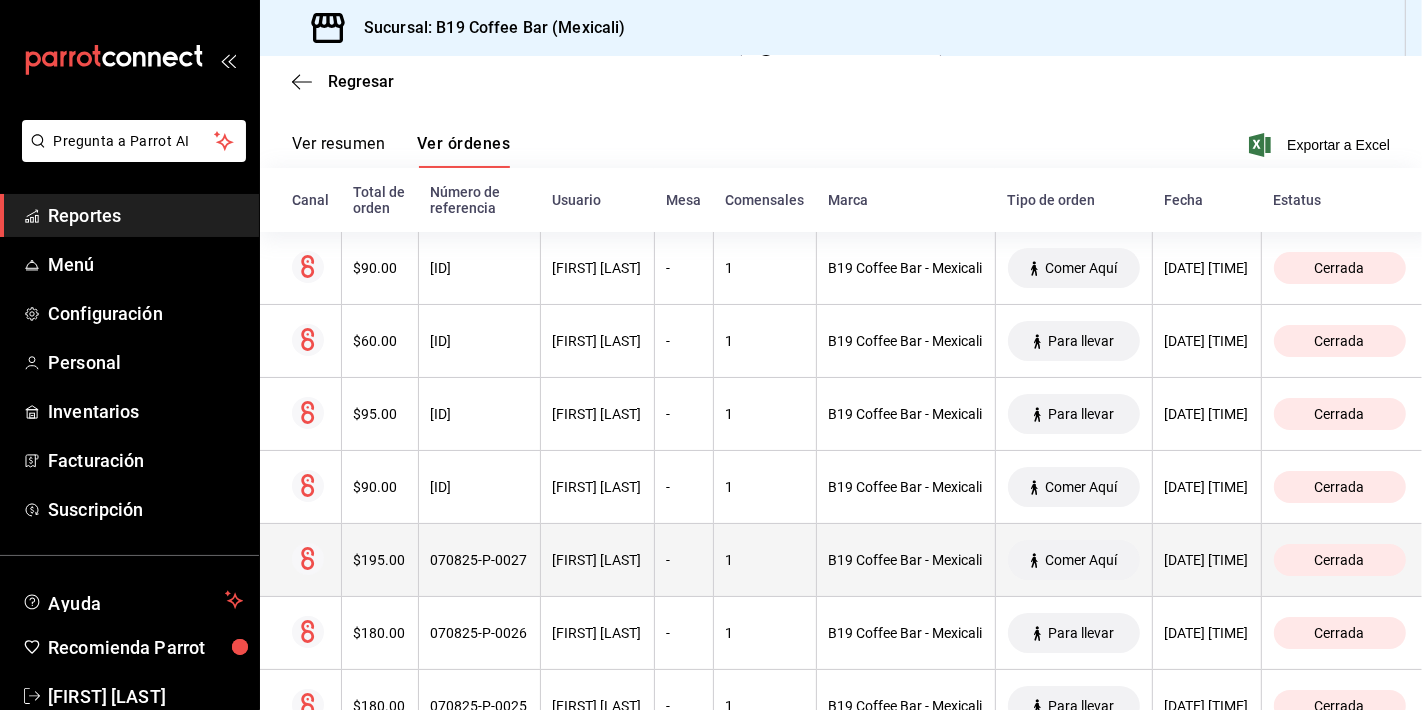 click on "-" at bounding box center (684, 560) 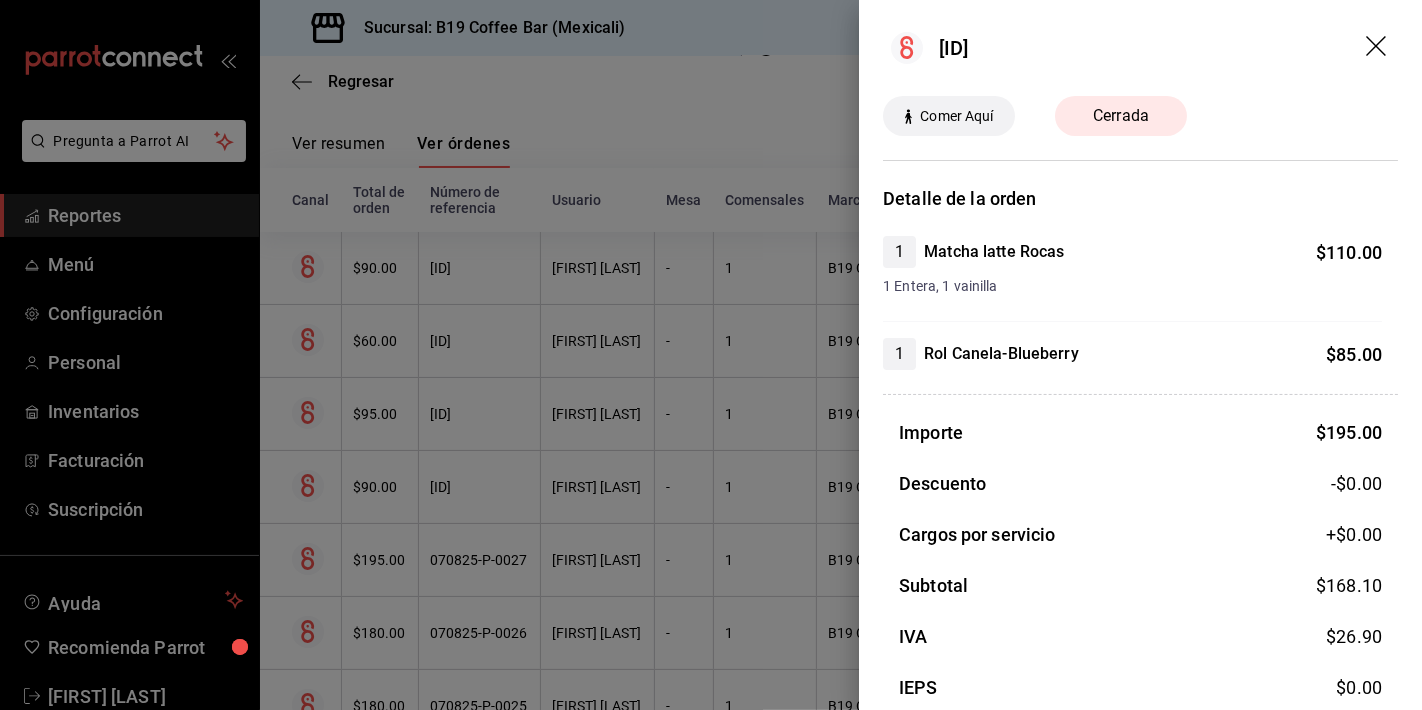 click at bounding box center [711, 355] 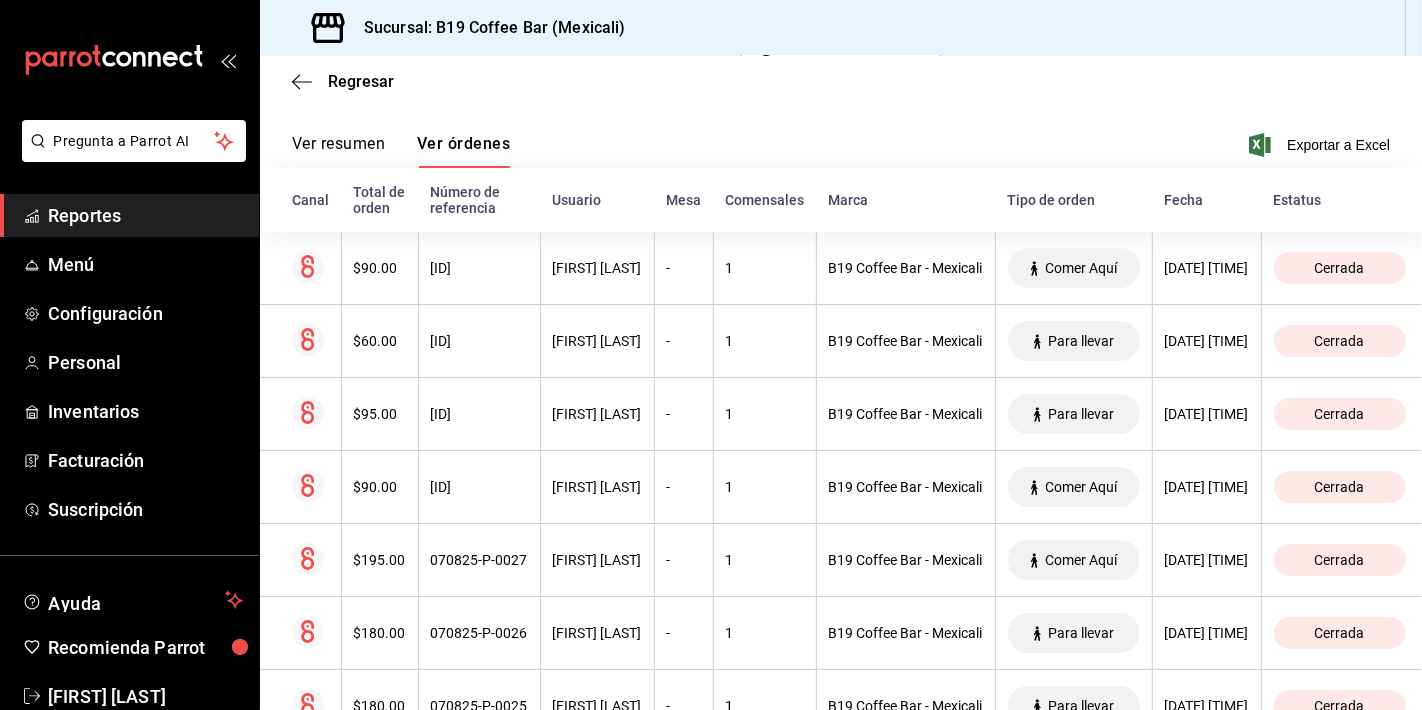 click on "Ver resumen Ver órdenes" at bounding box center (401, 151) 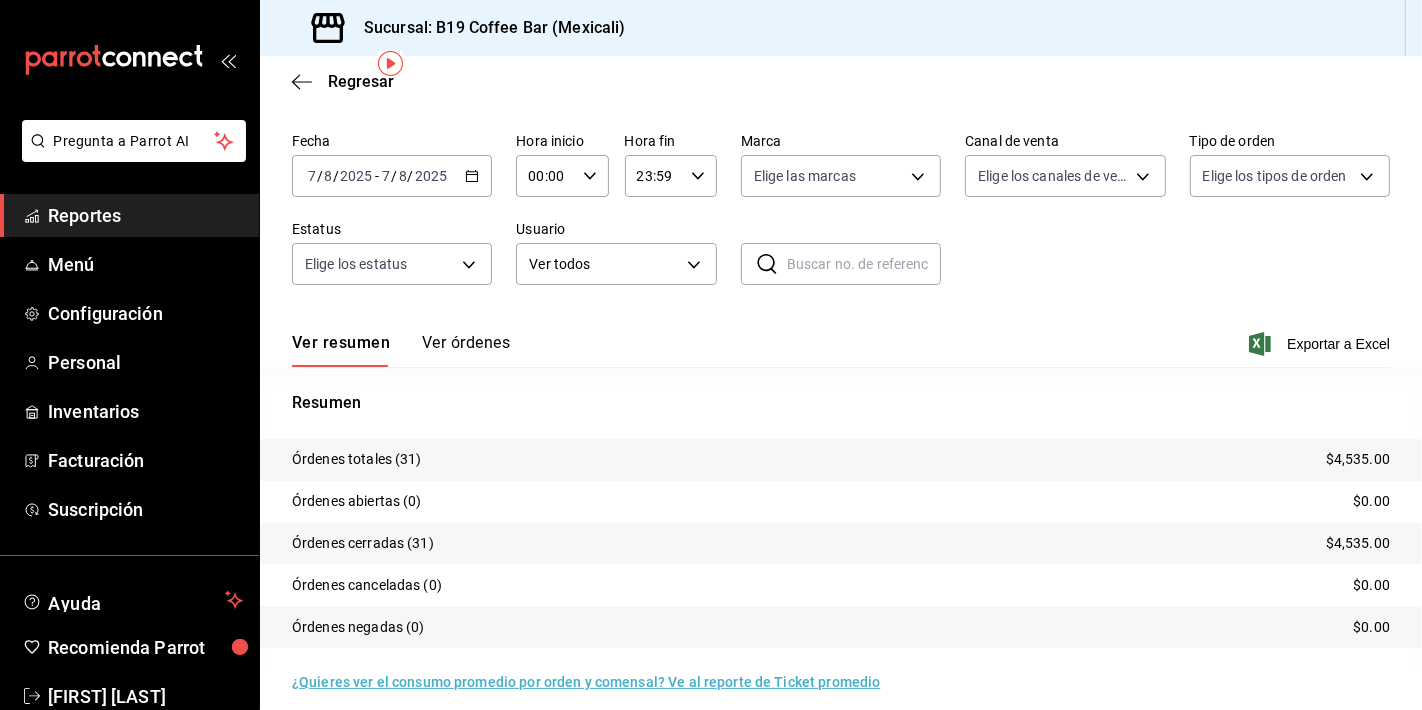 scroll, scrollTop: 74, scrollLeft: 0, axis: vertical 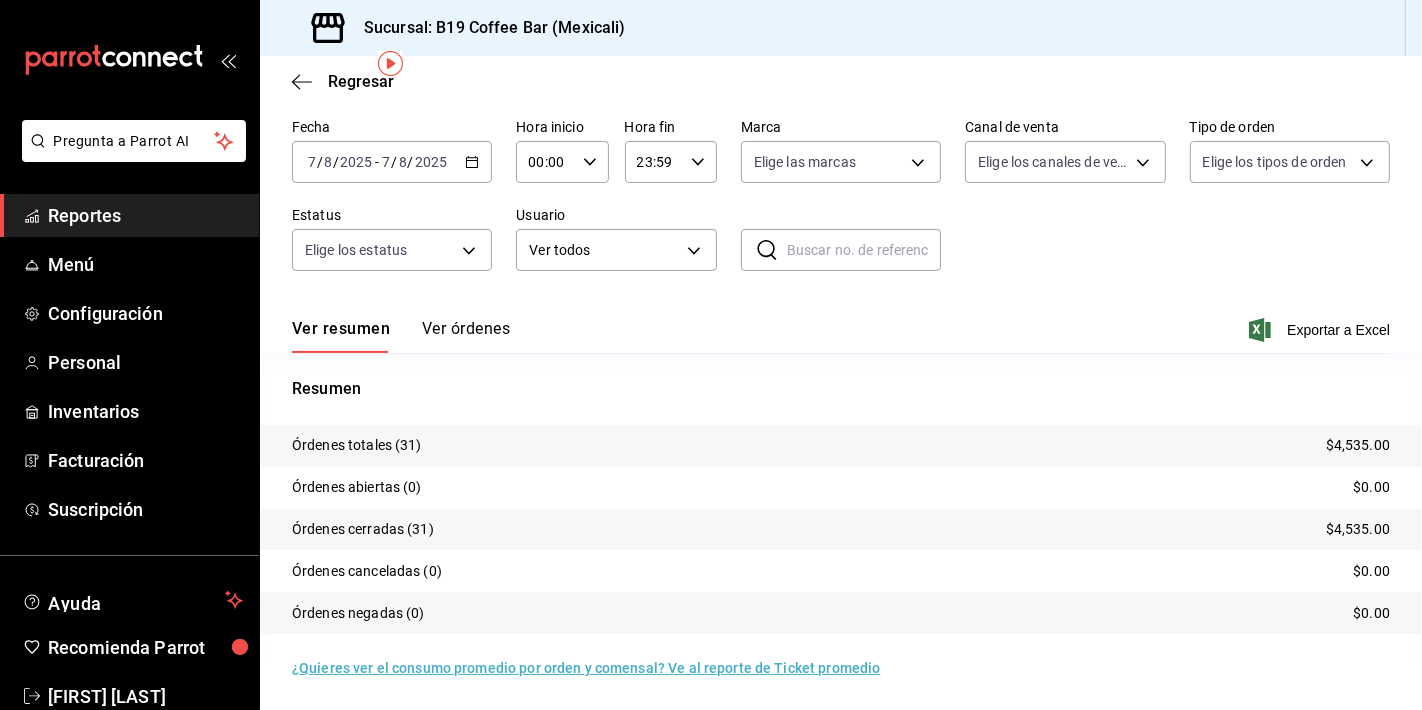 click on "Ver órdenes" at bounding box center [466, 336] 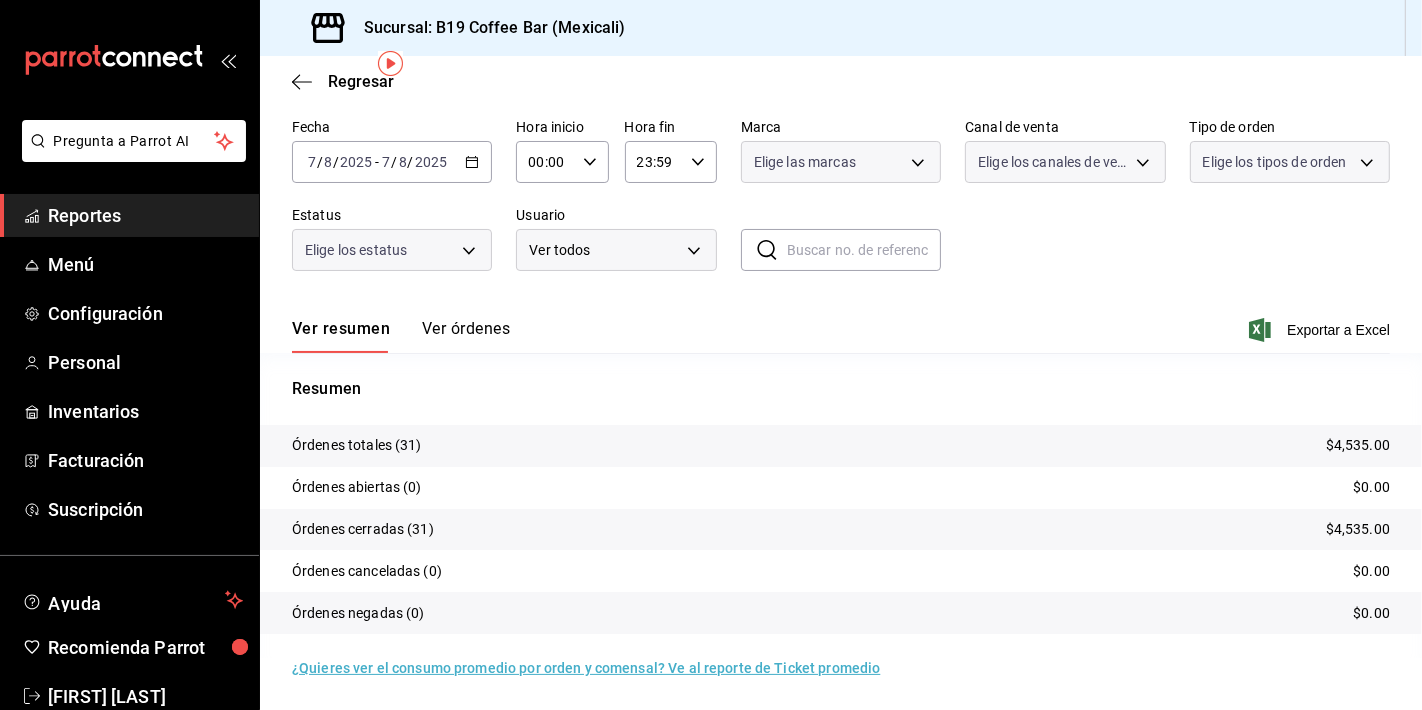 scroll, scrollTop: 0, scrollLeft: 0, axis: both 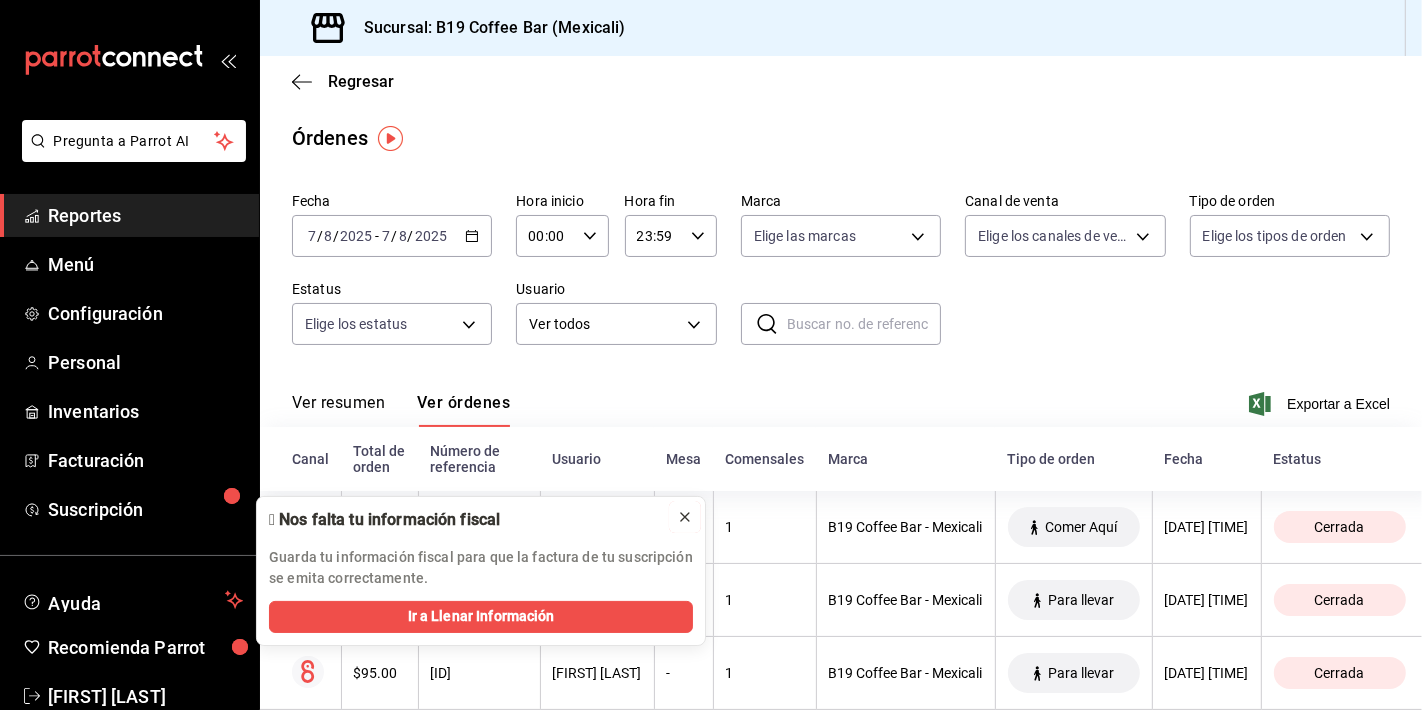 click at bounding box center (685, 517) 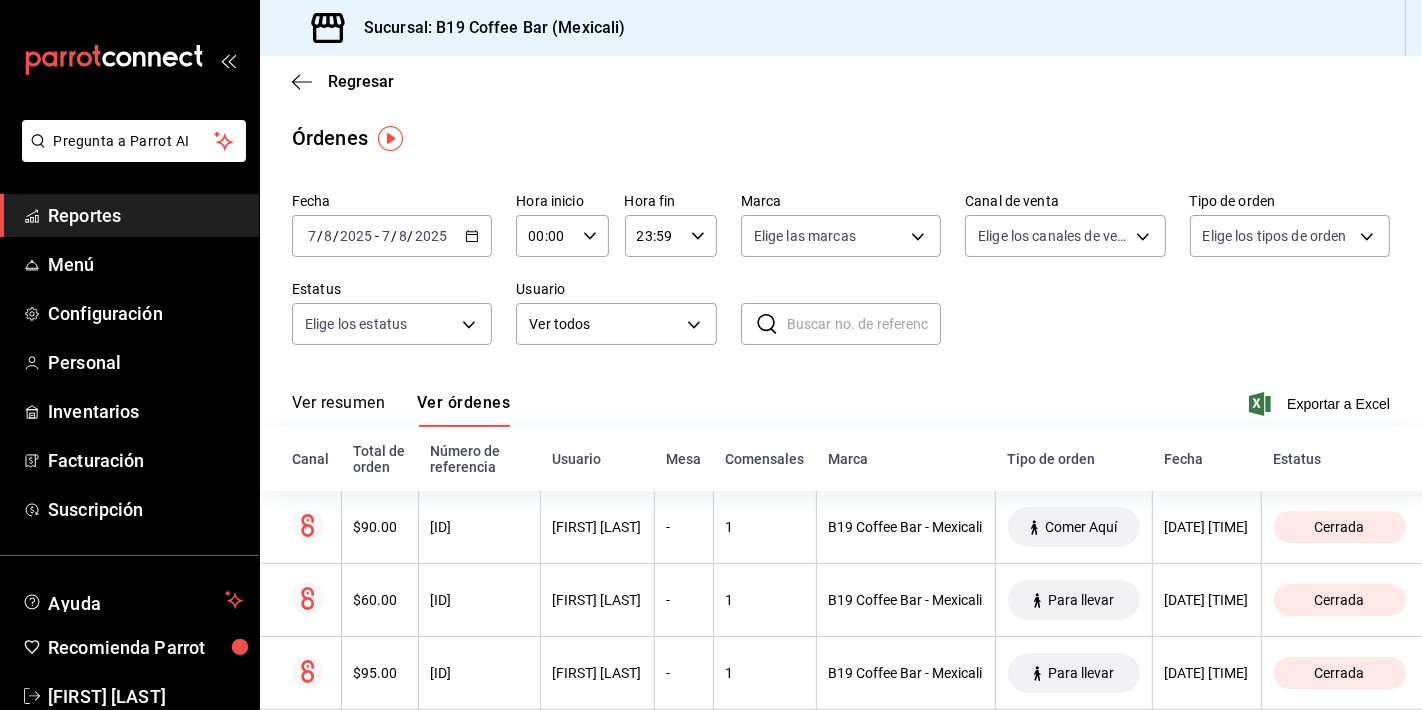 click on "Ver resumen Ver órdenes Exportar a Excel" at bounding box center (841, 398) 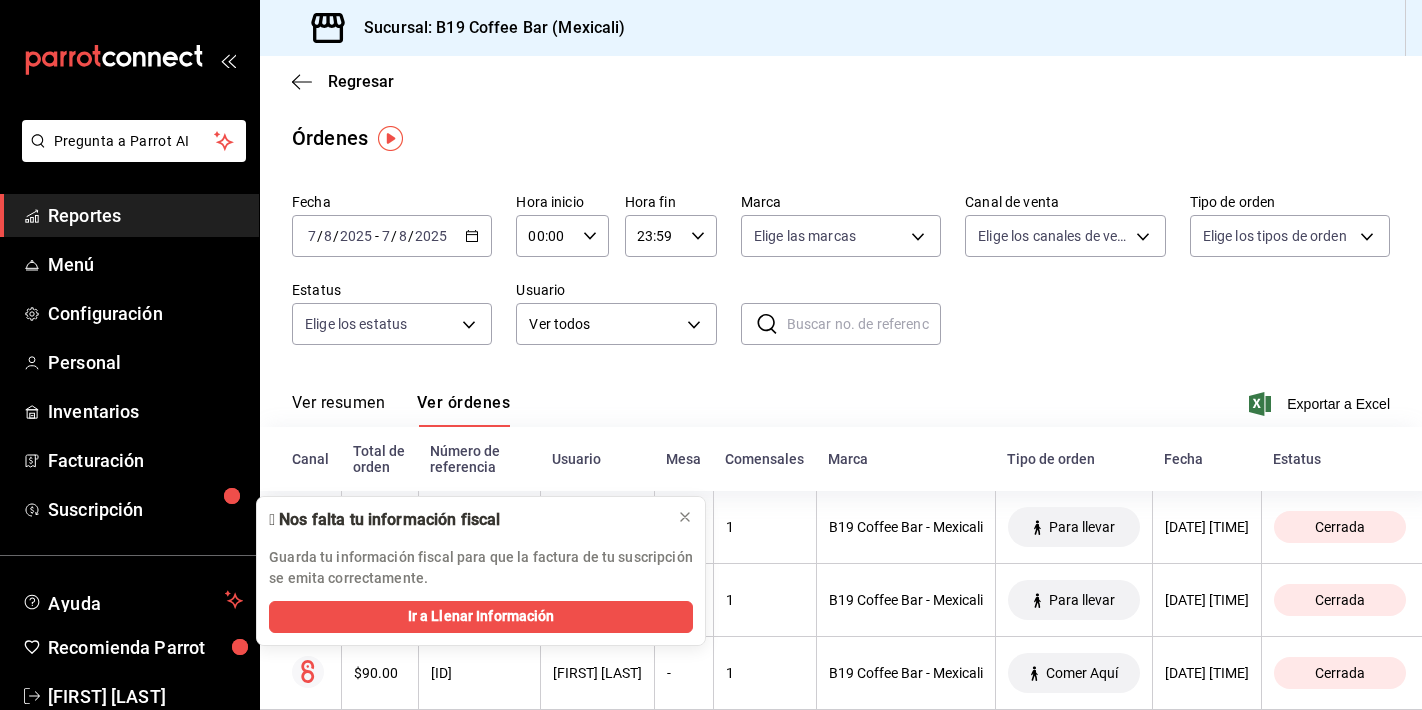 scroll, scrollTop: 0, scrollLeft: 0, axis: both 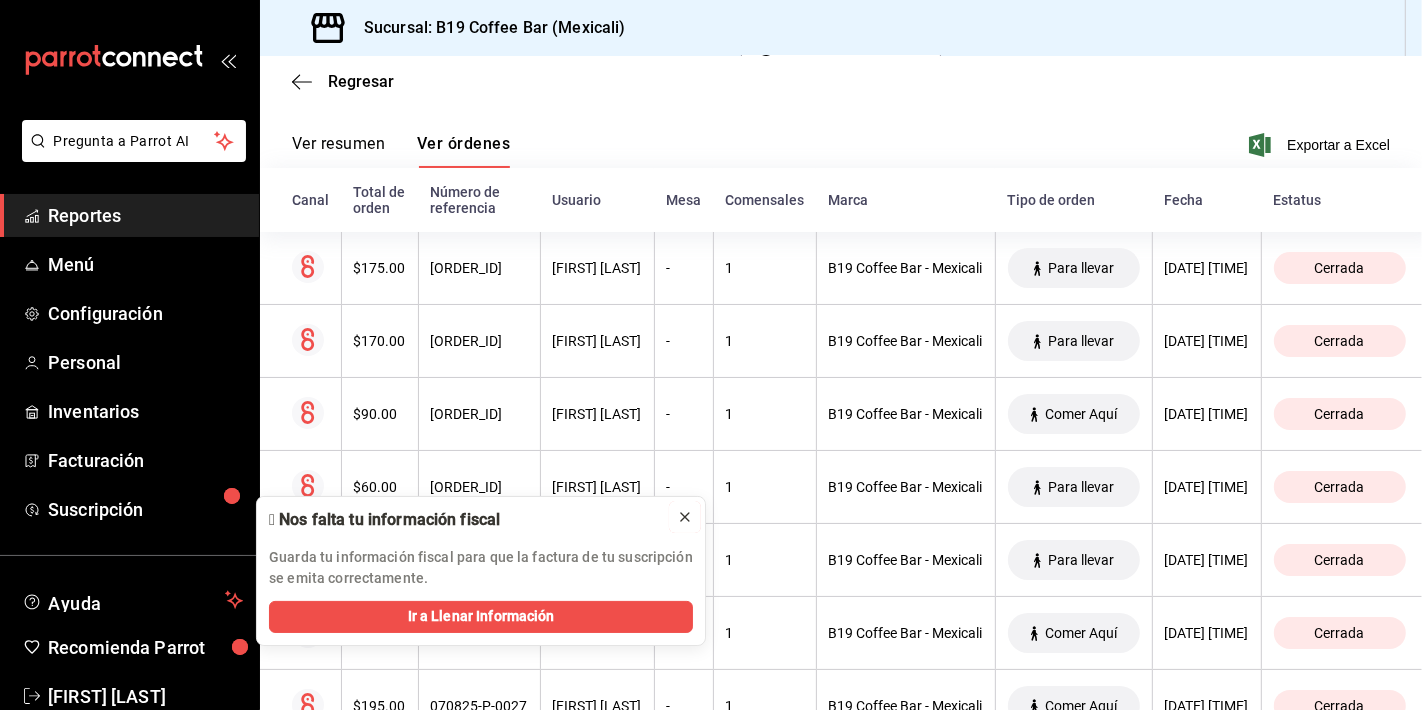 click 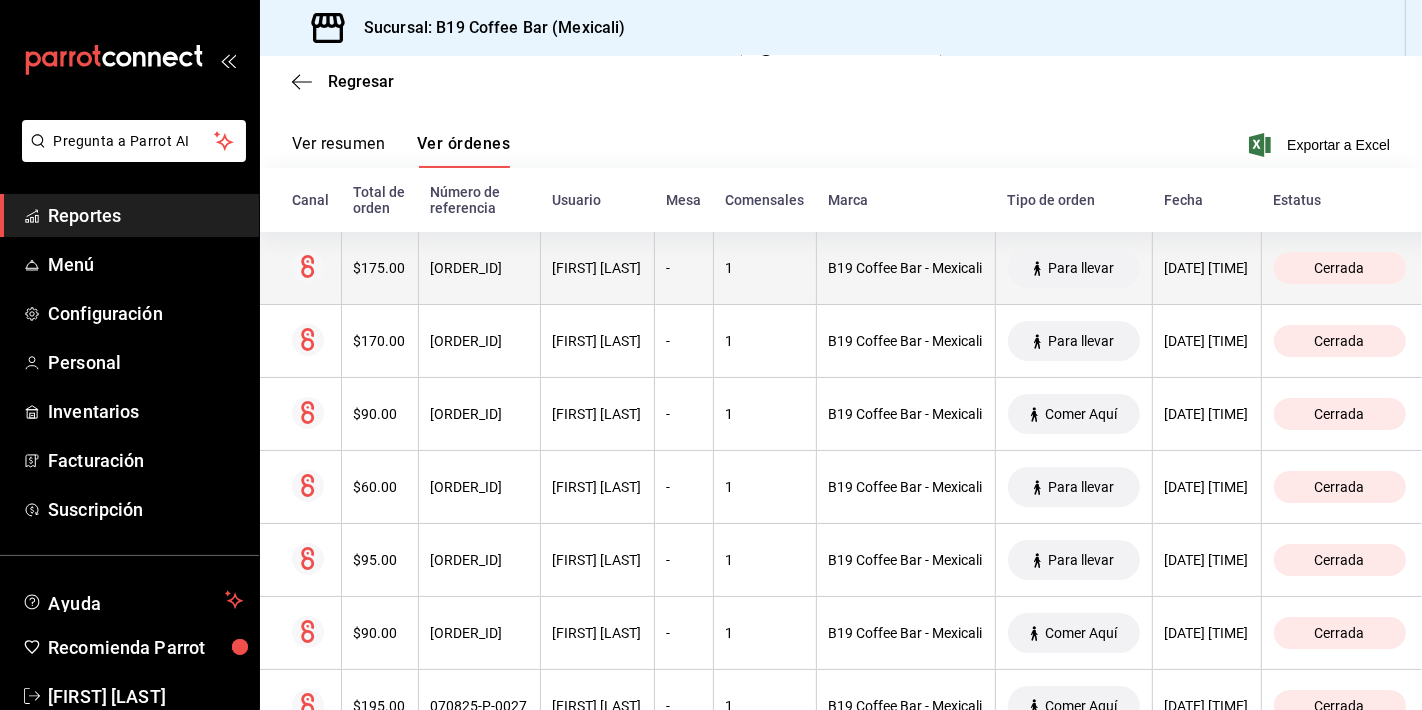 click on "[ORDER_ID]" at bounding box center [479, 268] 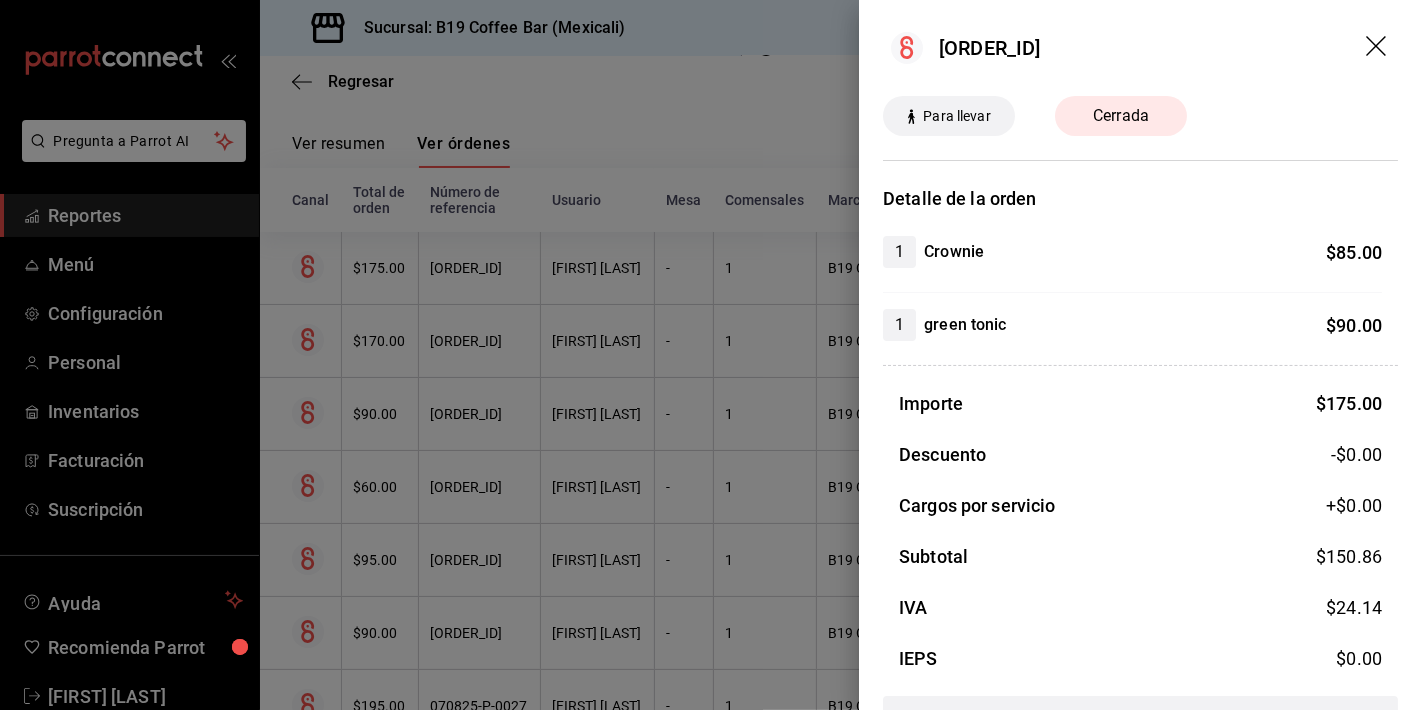click at bounding box center (711, 355) 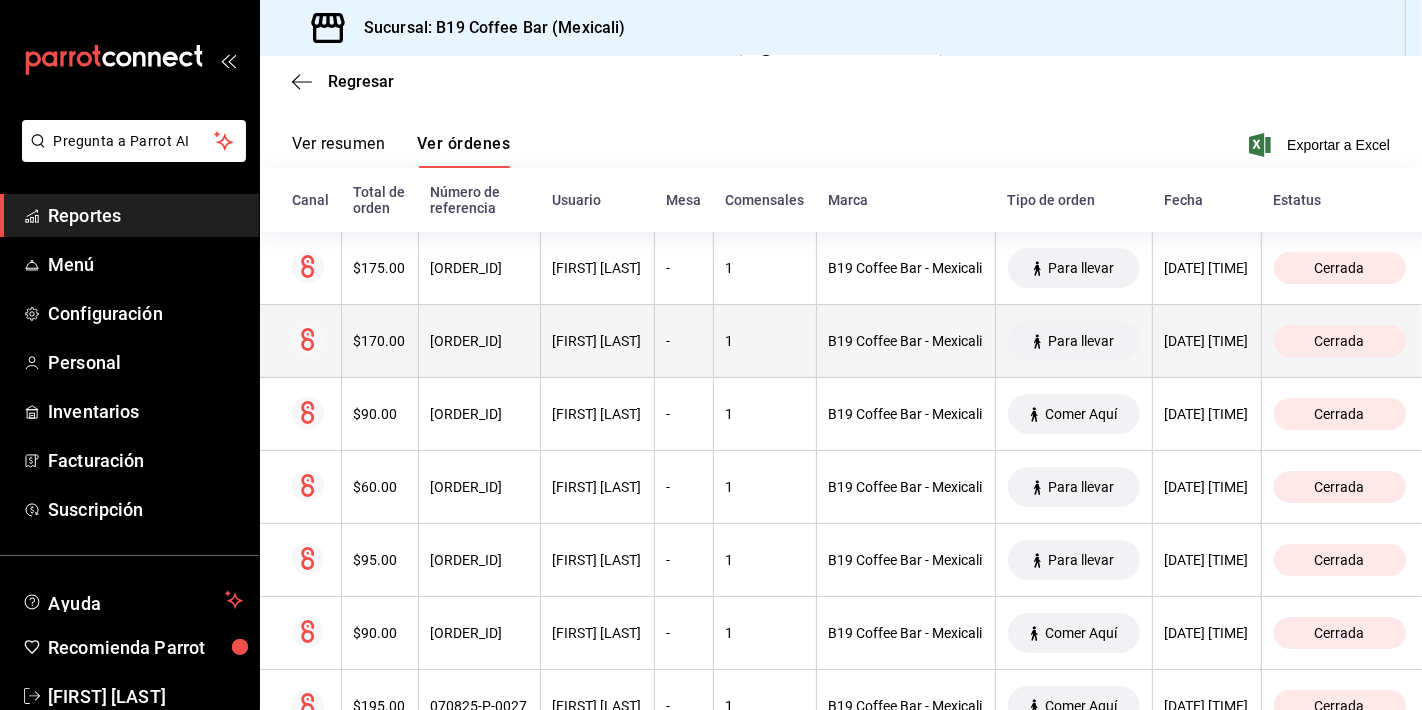 click on "[ID]" at bounding box center (479, 341) 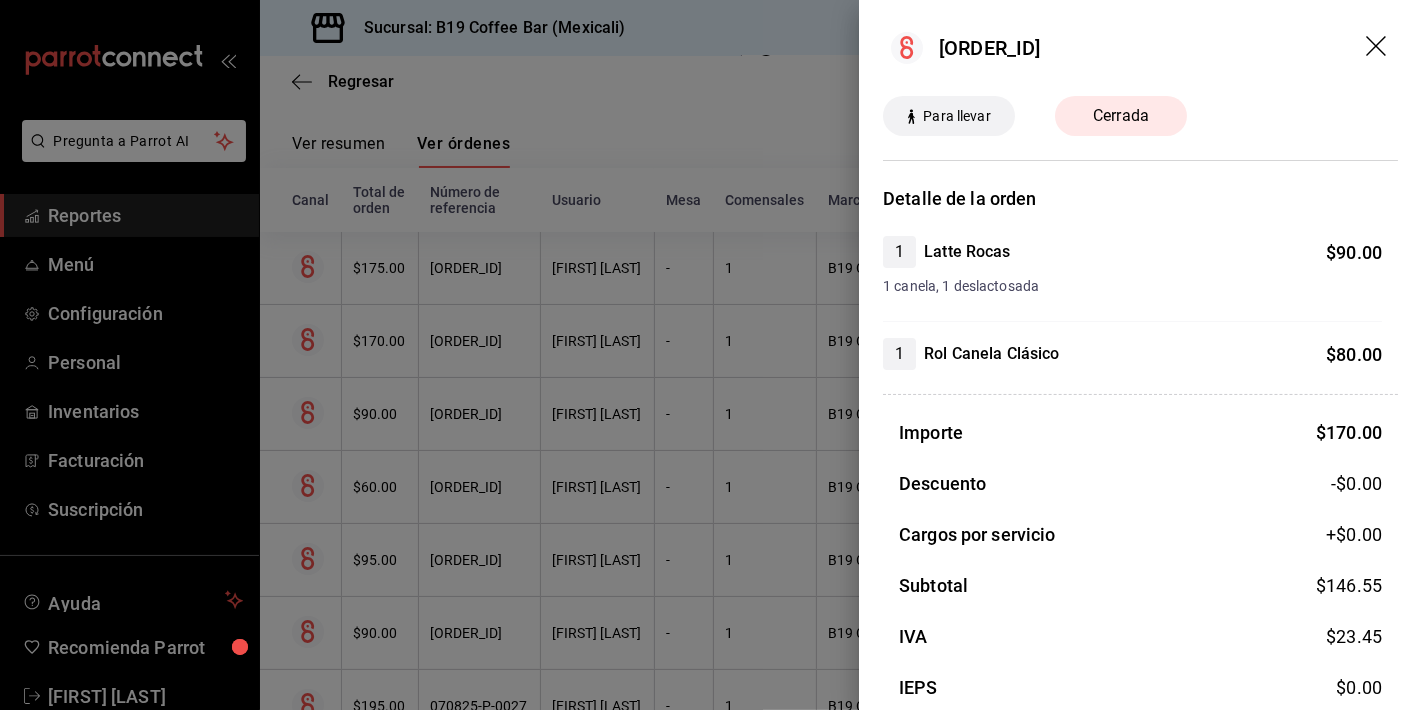 click at bounding box center [711, 355] 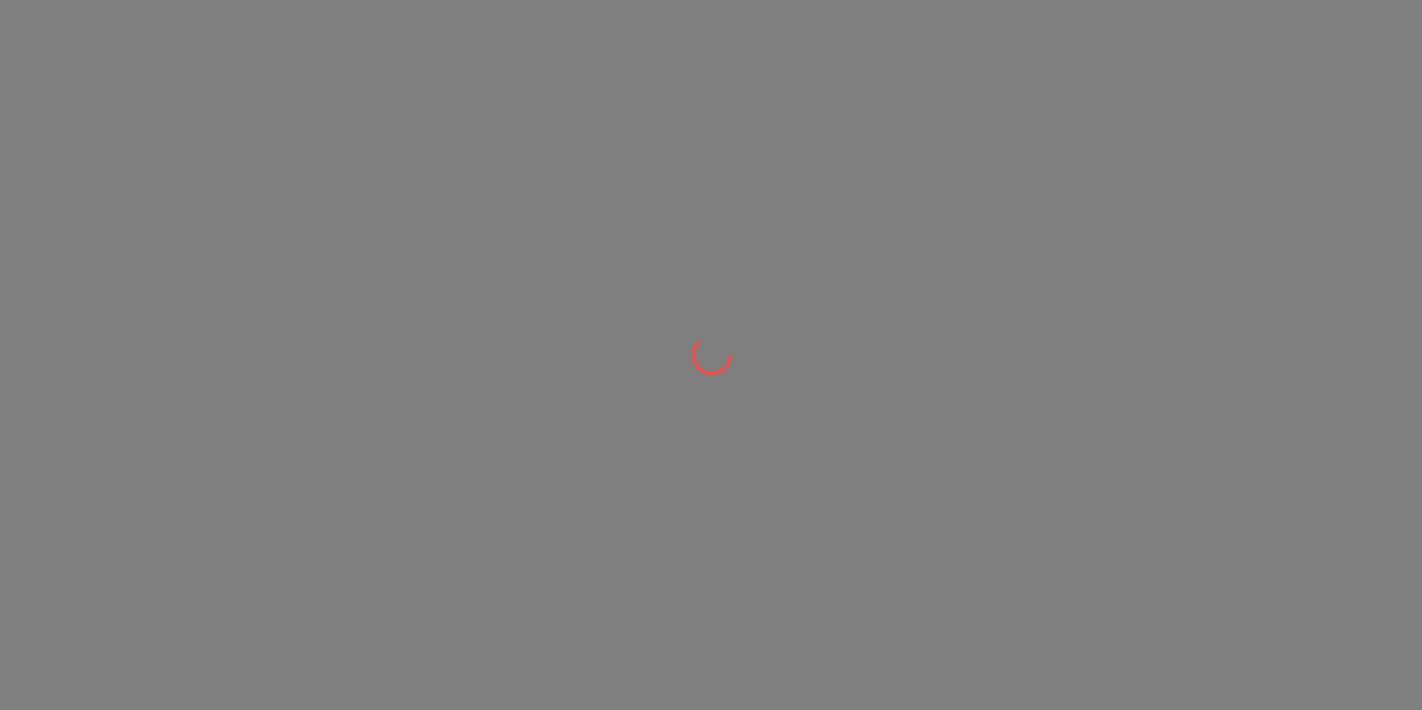 scroll, scrollTop: 0, scrollLeft: 0, axis: both 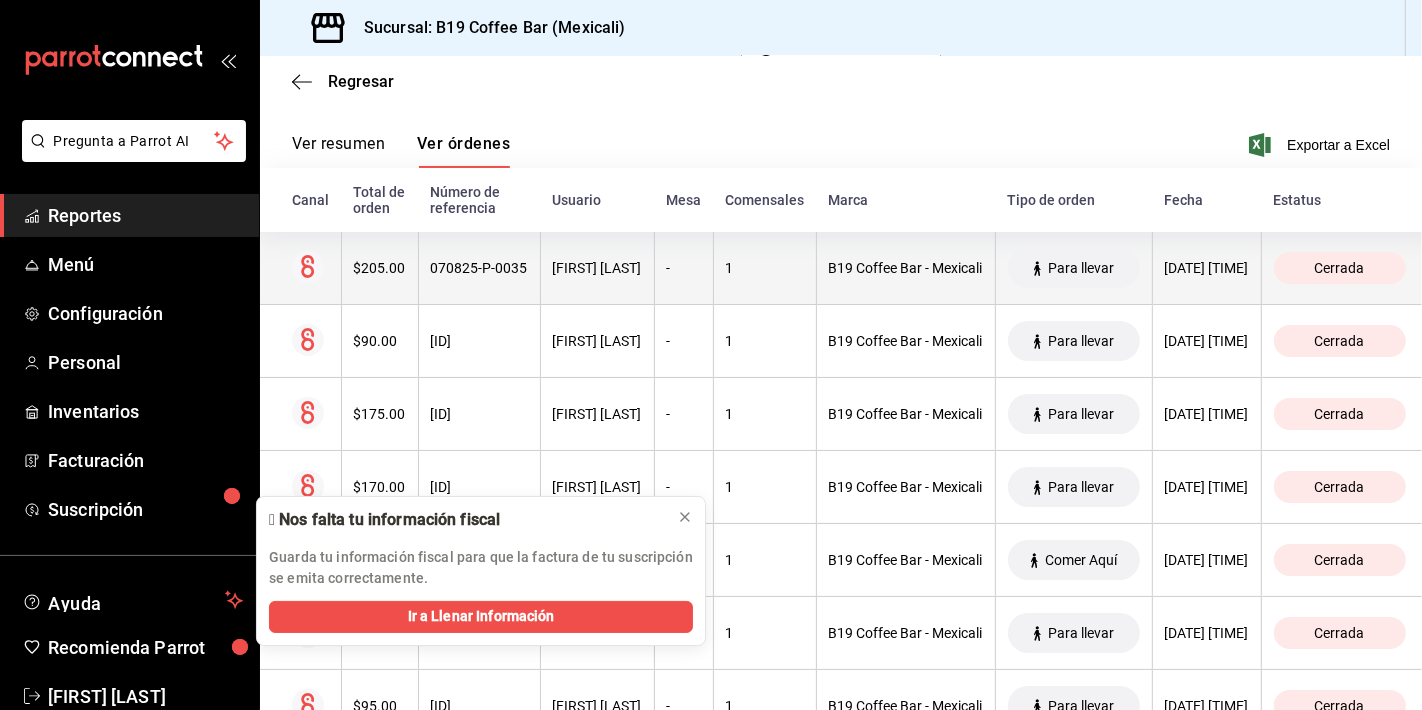 click on "Iliana Castro" at bounding box center (597, 268) 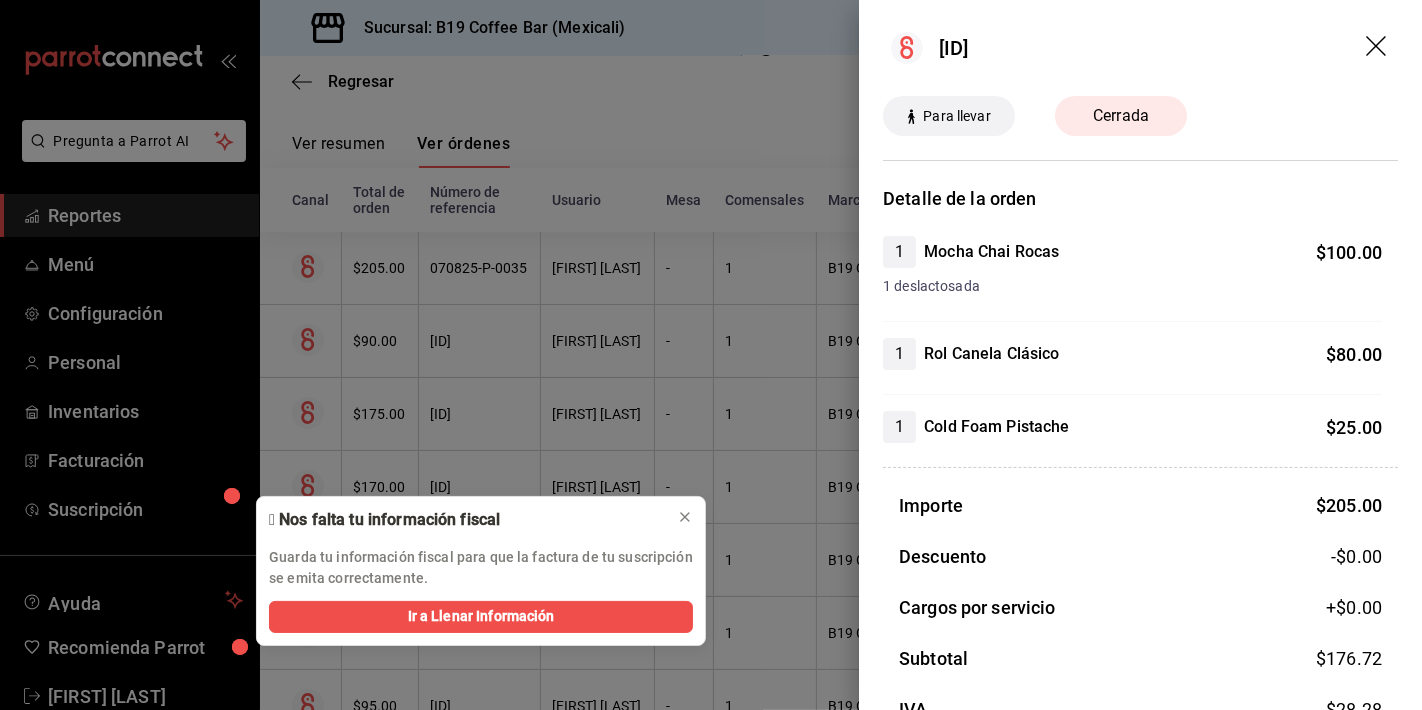 click at bounding box center (711, 355) 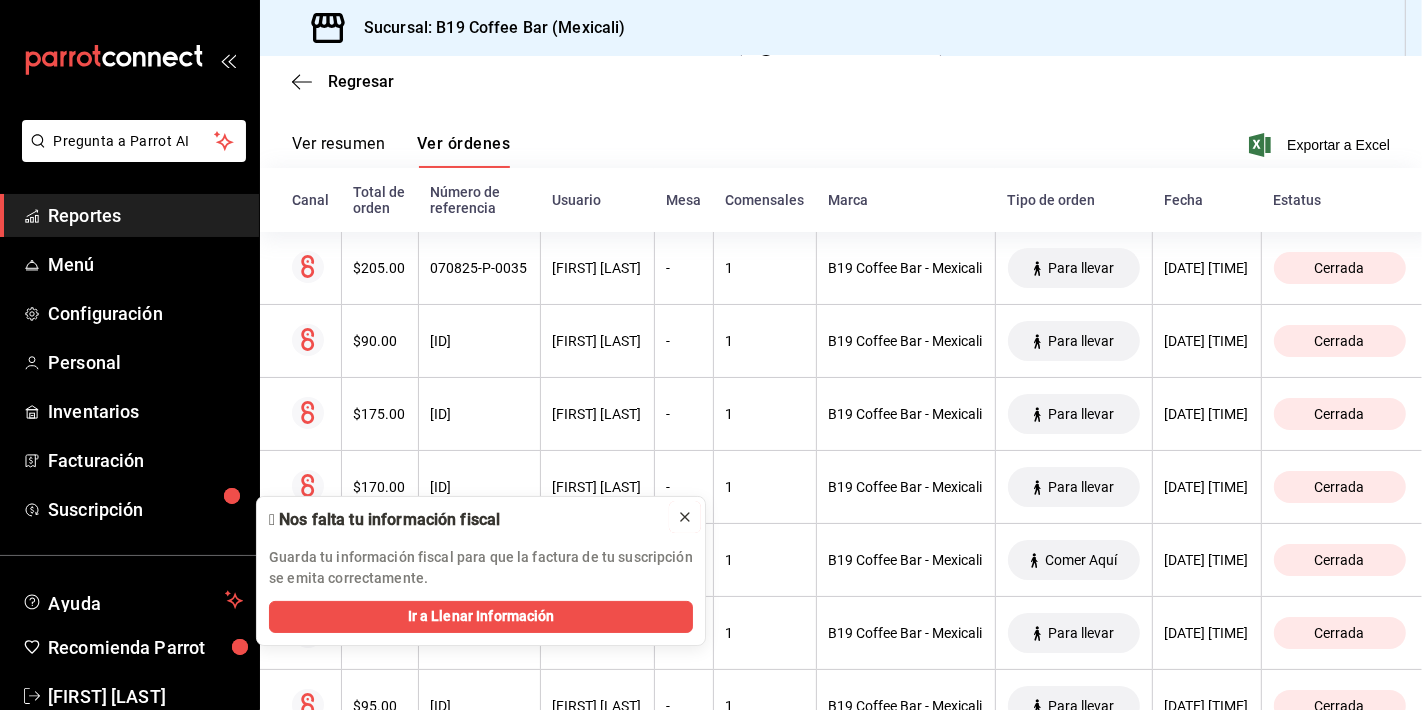 click 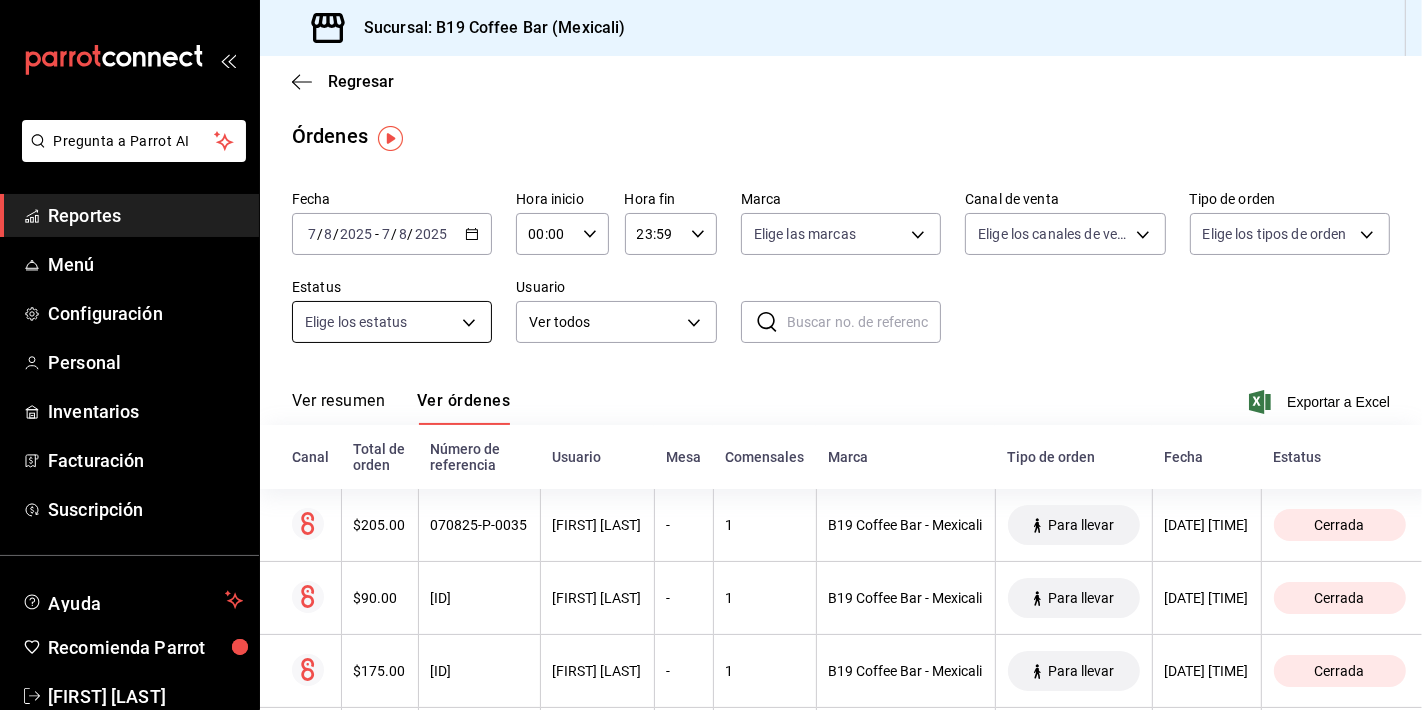 scroll, scrollTop: 0, scrollLeft: 0, axis: both 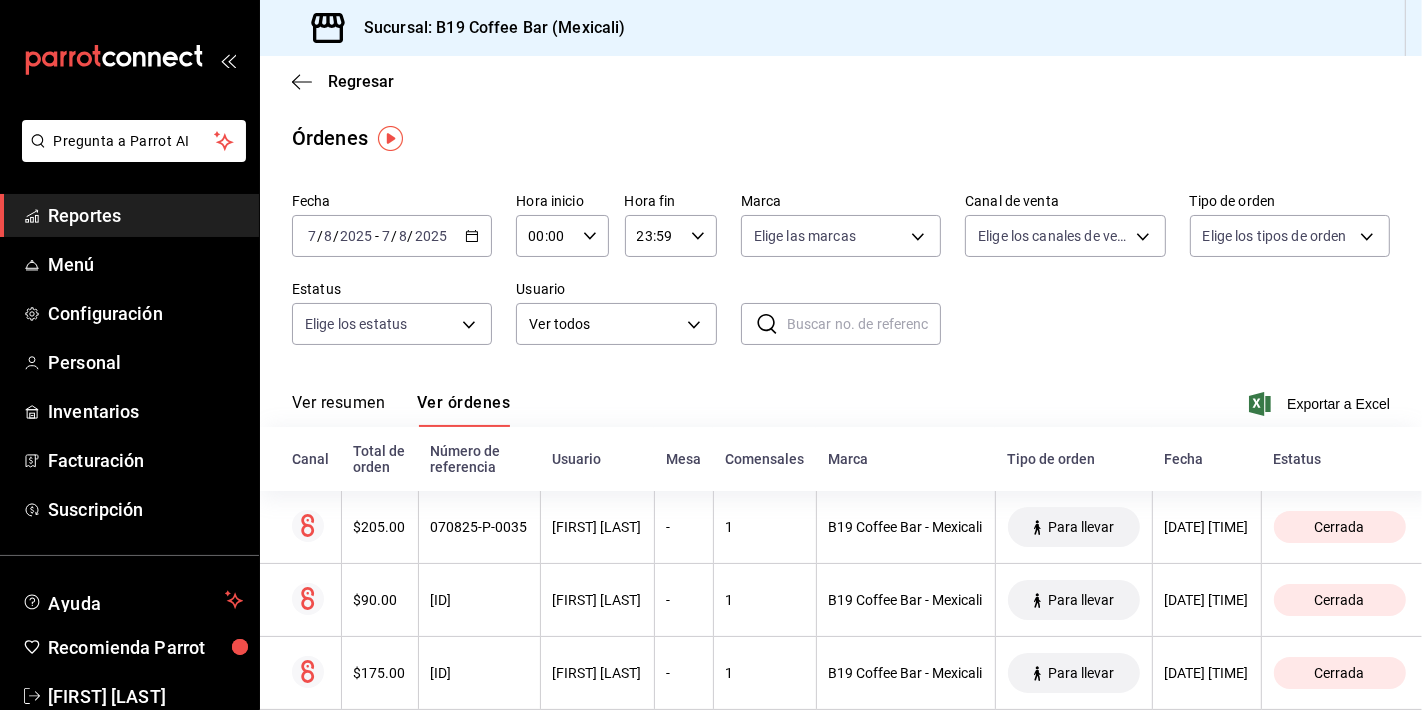 click on "Reportes   Menú   Configuración   Personal   Inventarios   Facturación   Suscripción" at bounding box center (129, 362) 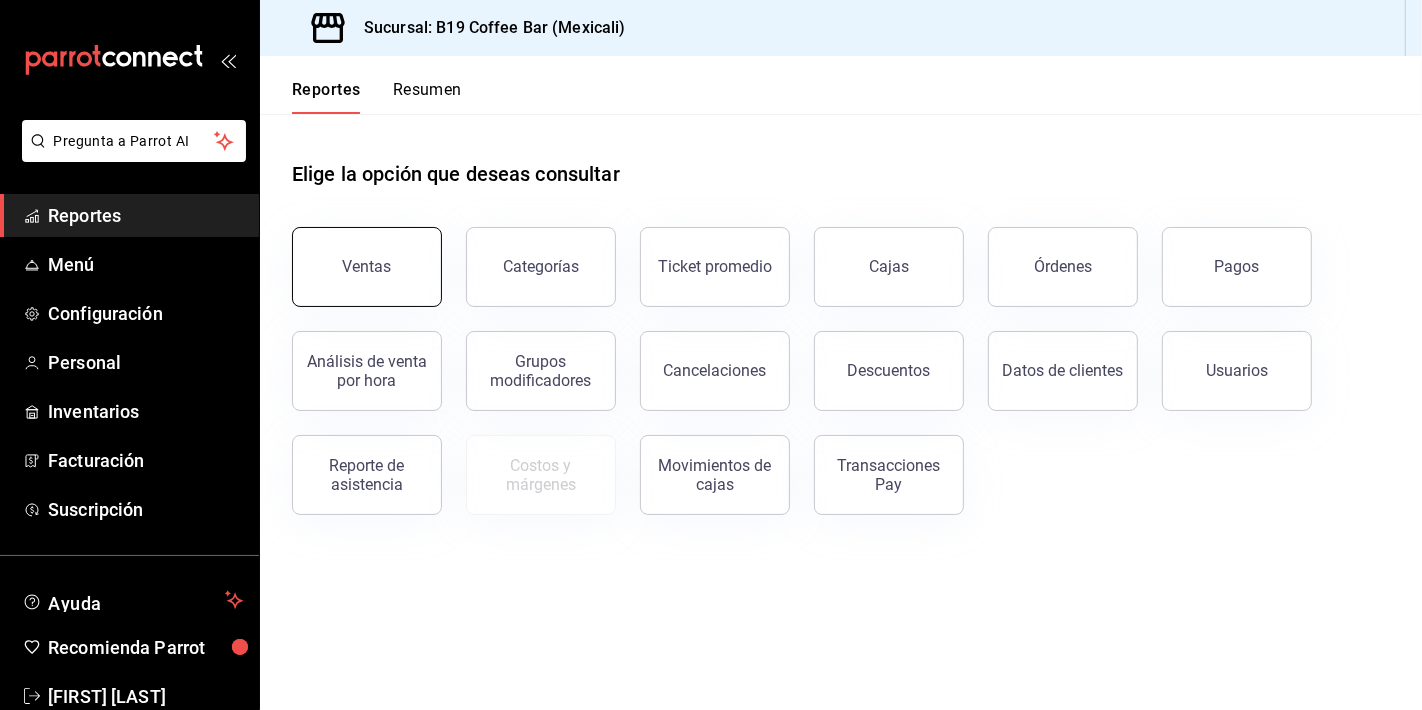 click on "Ventas" at bounding box center (367, 267) 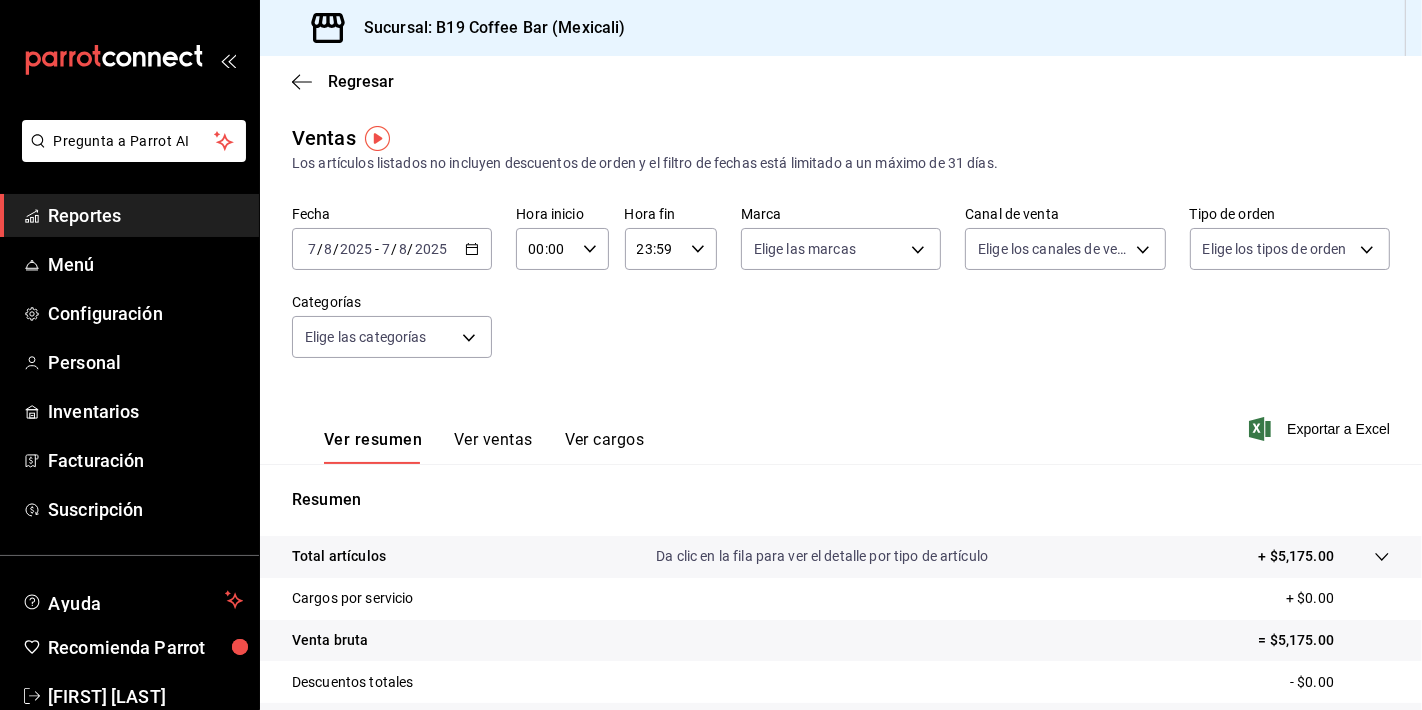 click on "Reportes" at bounding box center (145, 215) 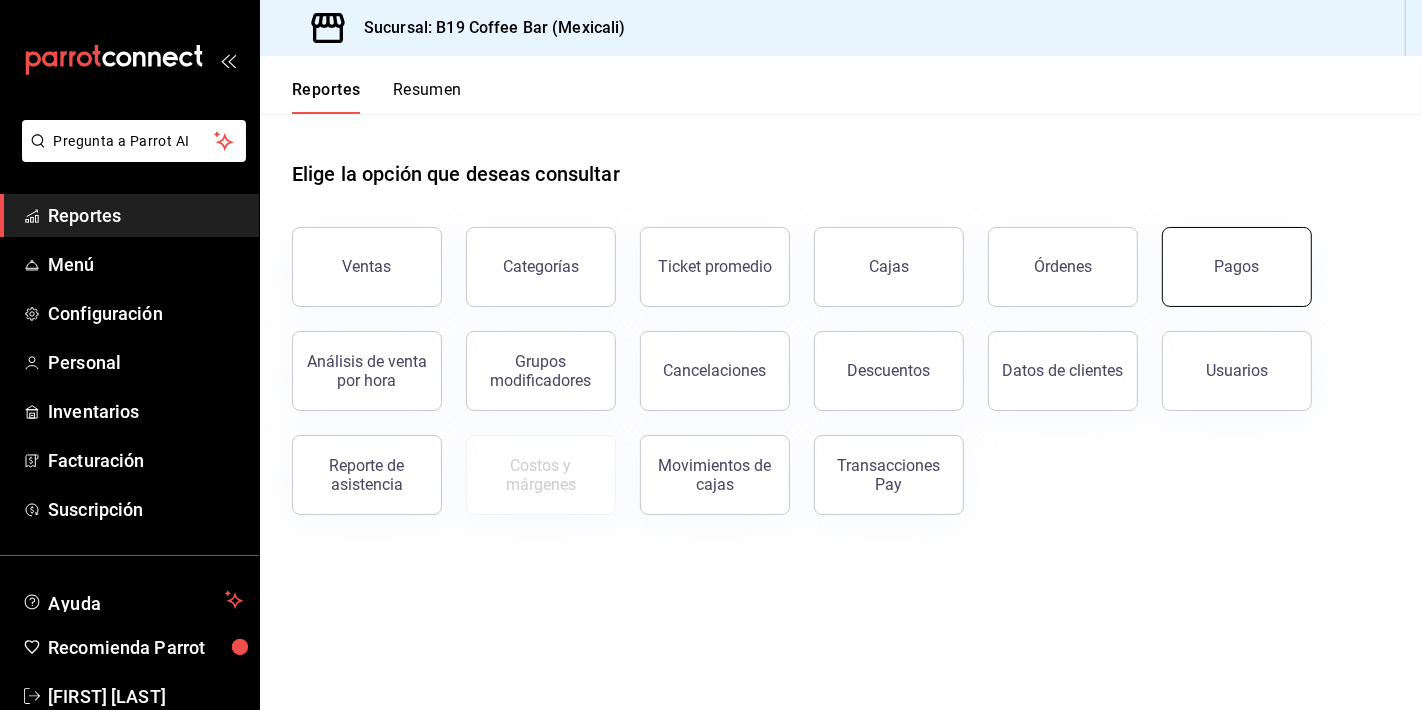 click on "Pagos" at bounding box center [1237, 267] 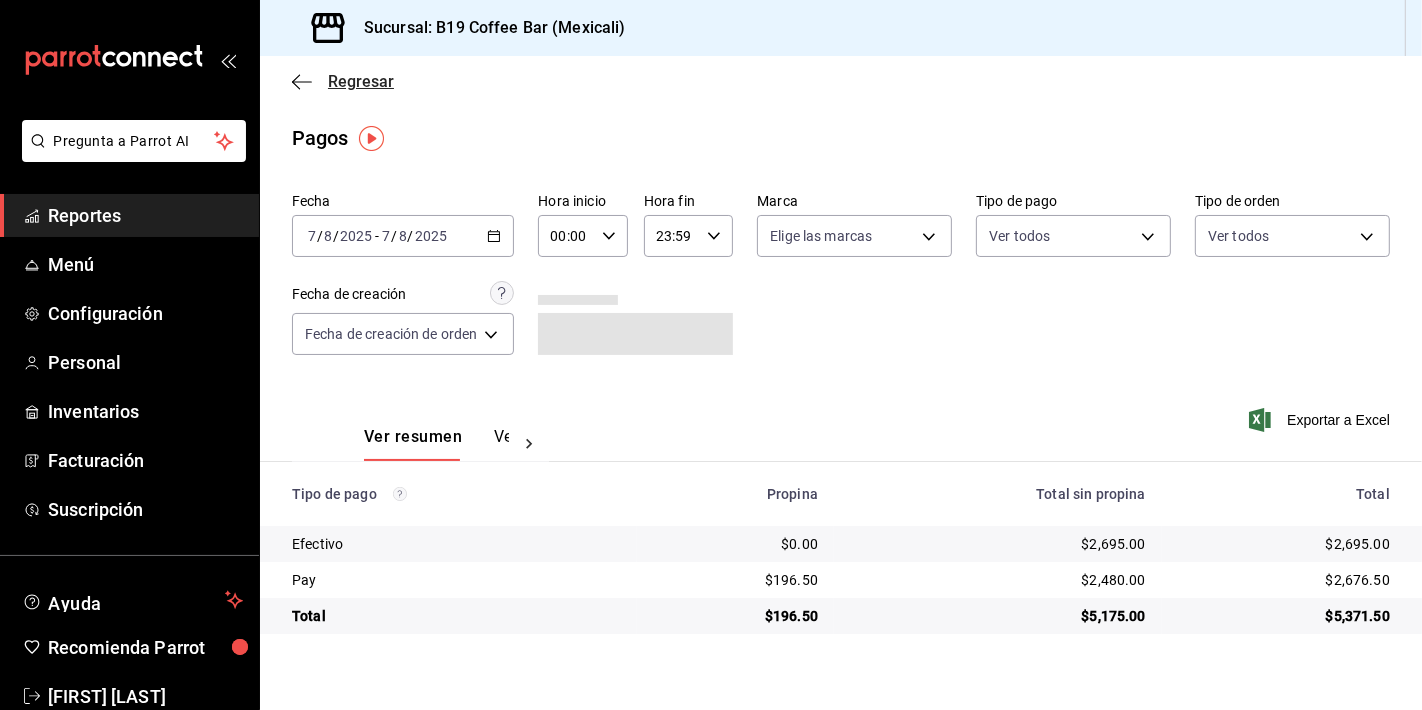click 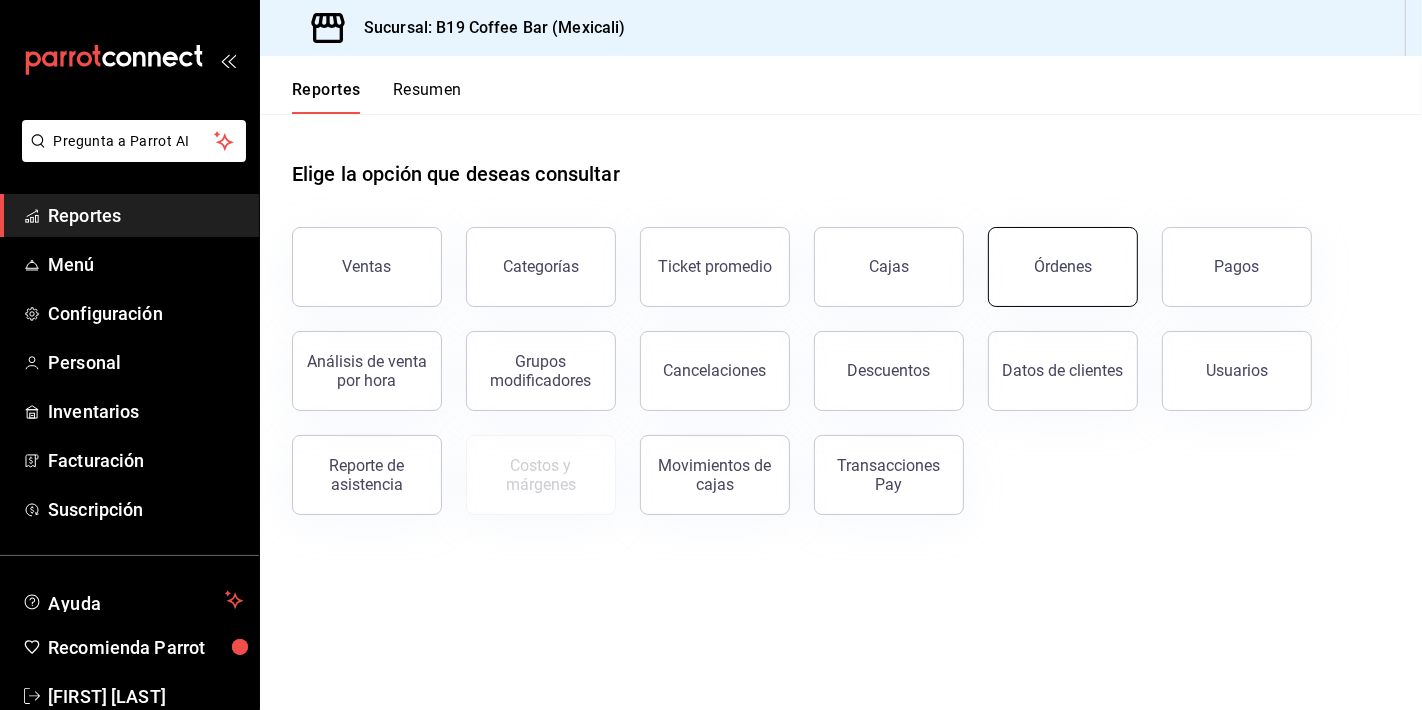 click on "Órdenes" at bounding box center (1063, 267) 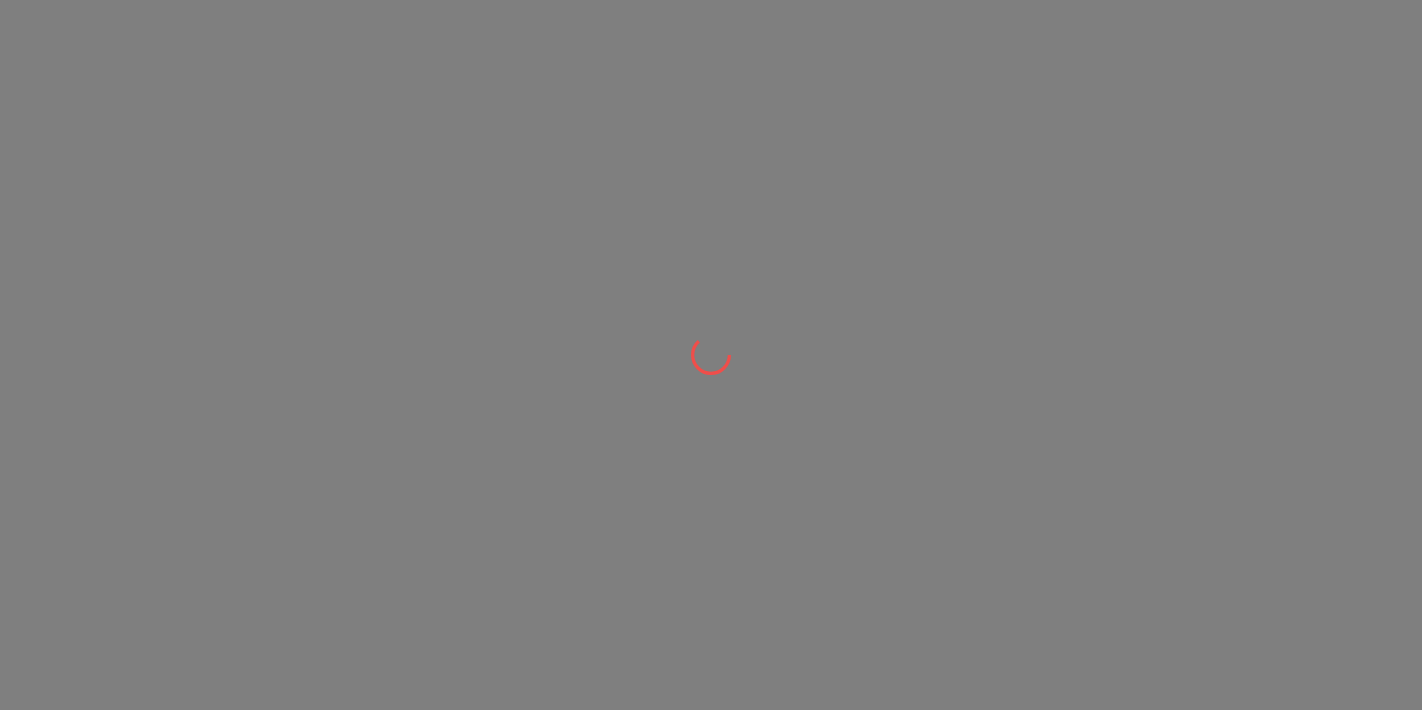 scroll, scrollTop: 0, scrollLeft: 0, axis: both 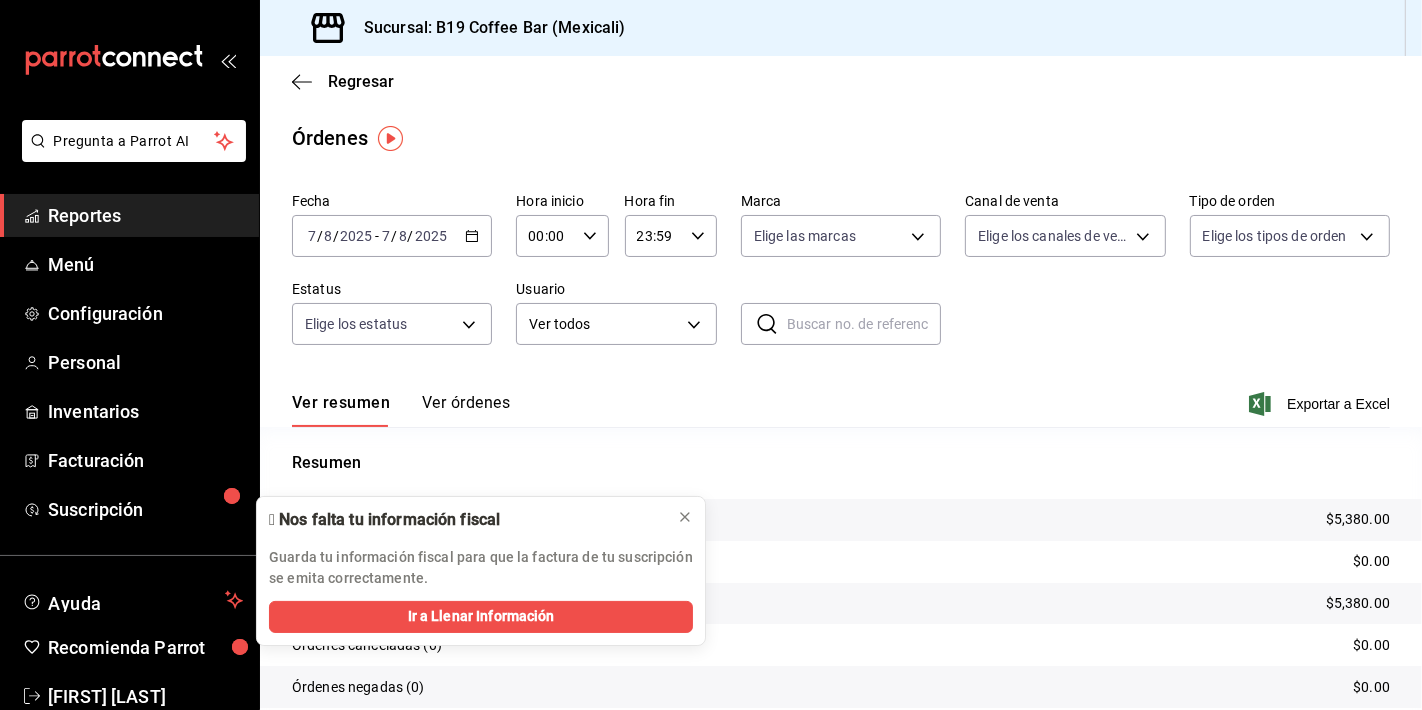 click on "Reportes" at bounding box center (145, 215) 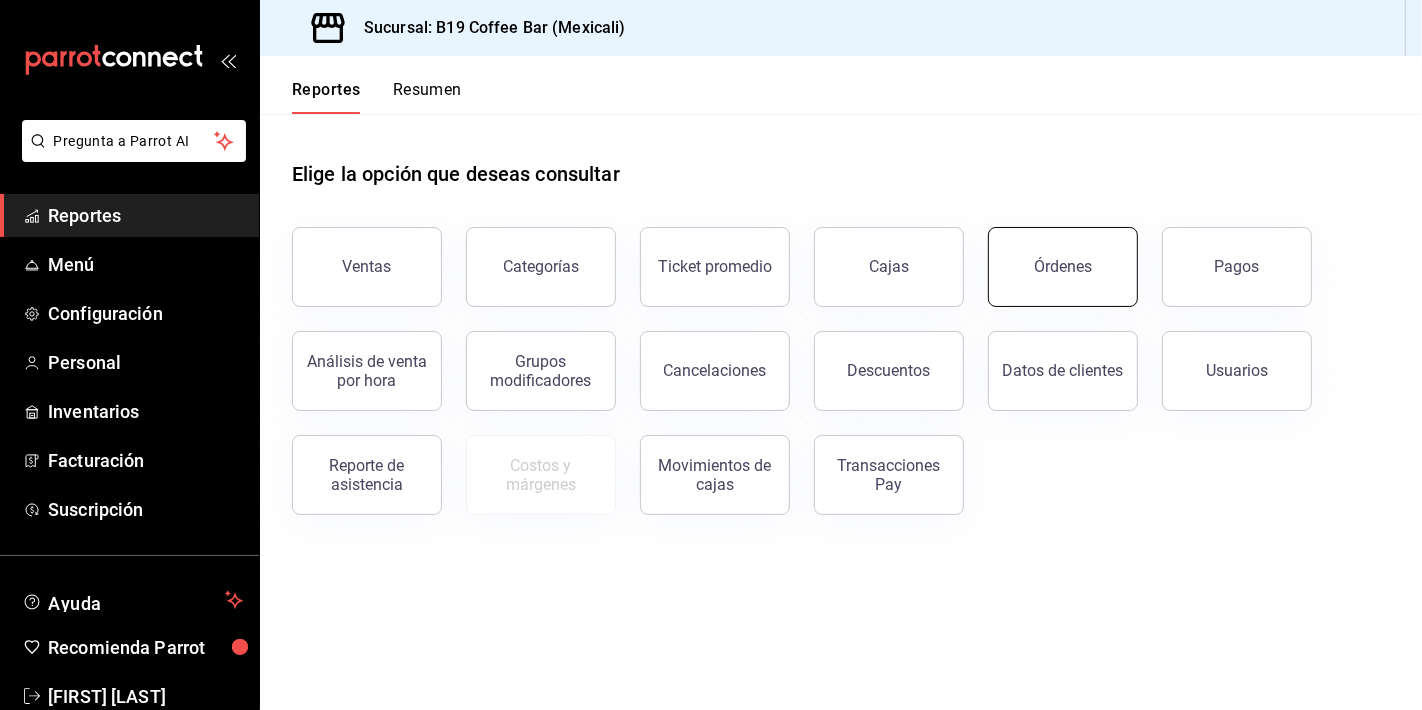 click on "Órdenes" at bounding box center [1063, 267] 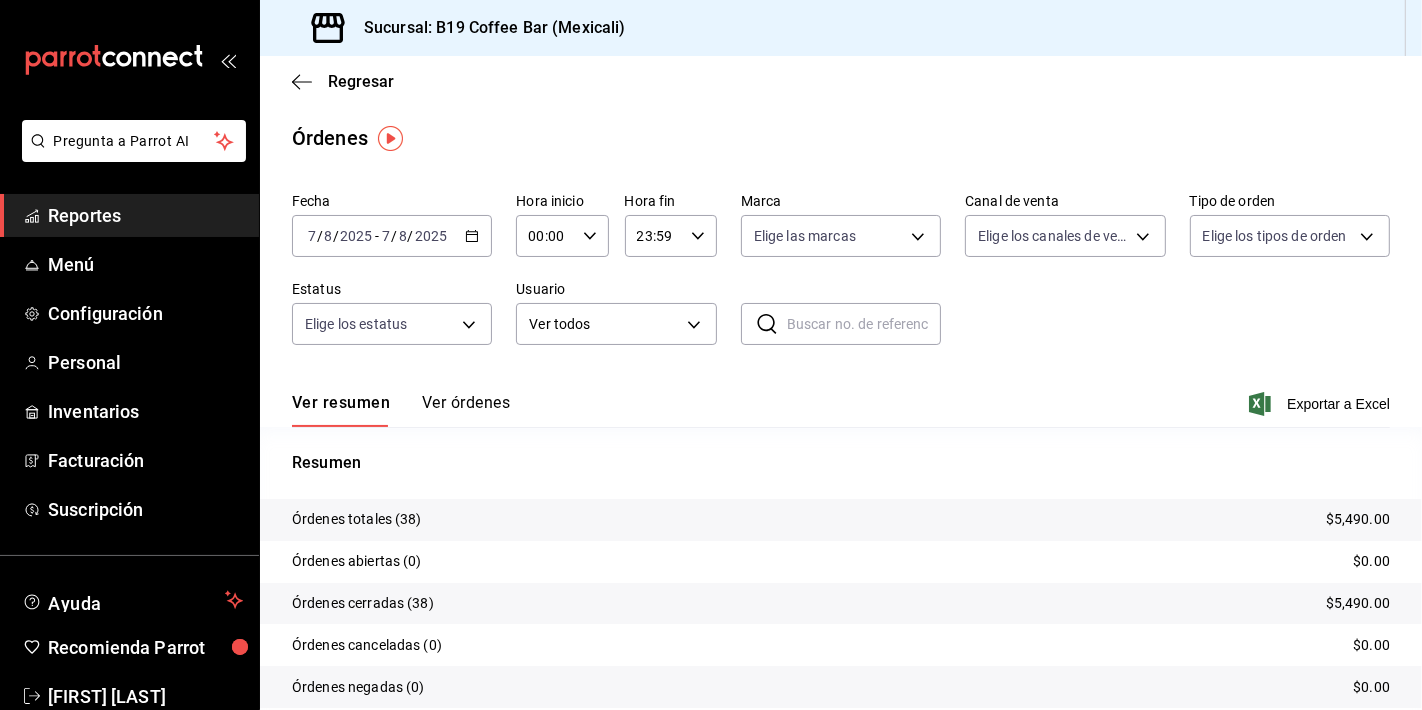 click on "Ver órdenes" at bounding box center [466, 410] 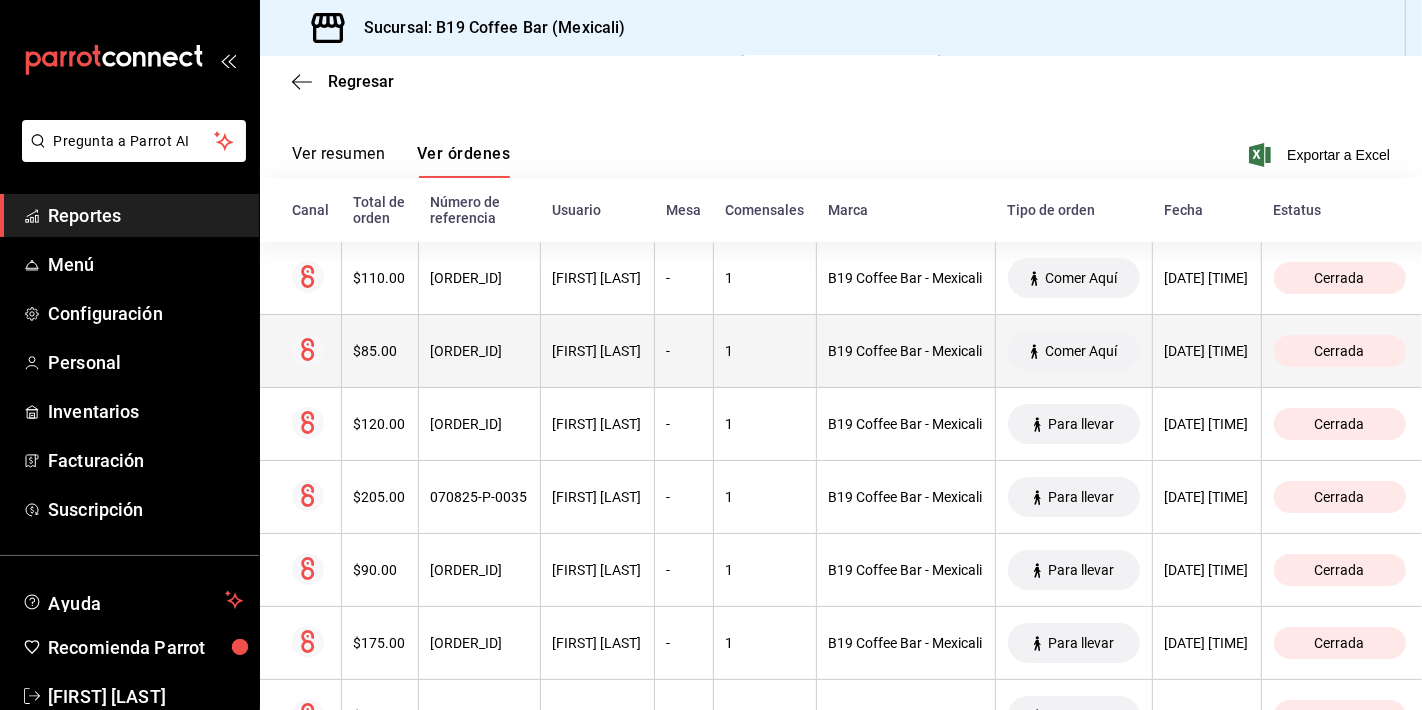 scroll, scrollTop: 259, scrollLeft: 0, axis: vertical 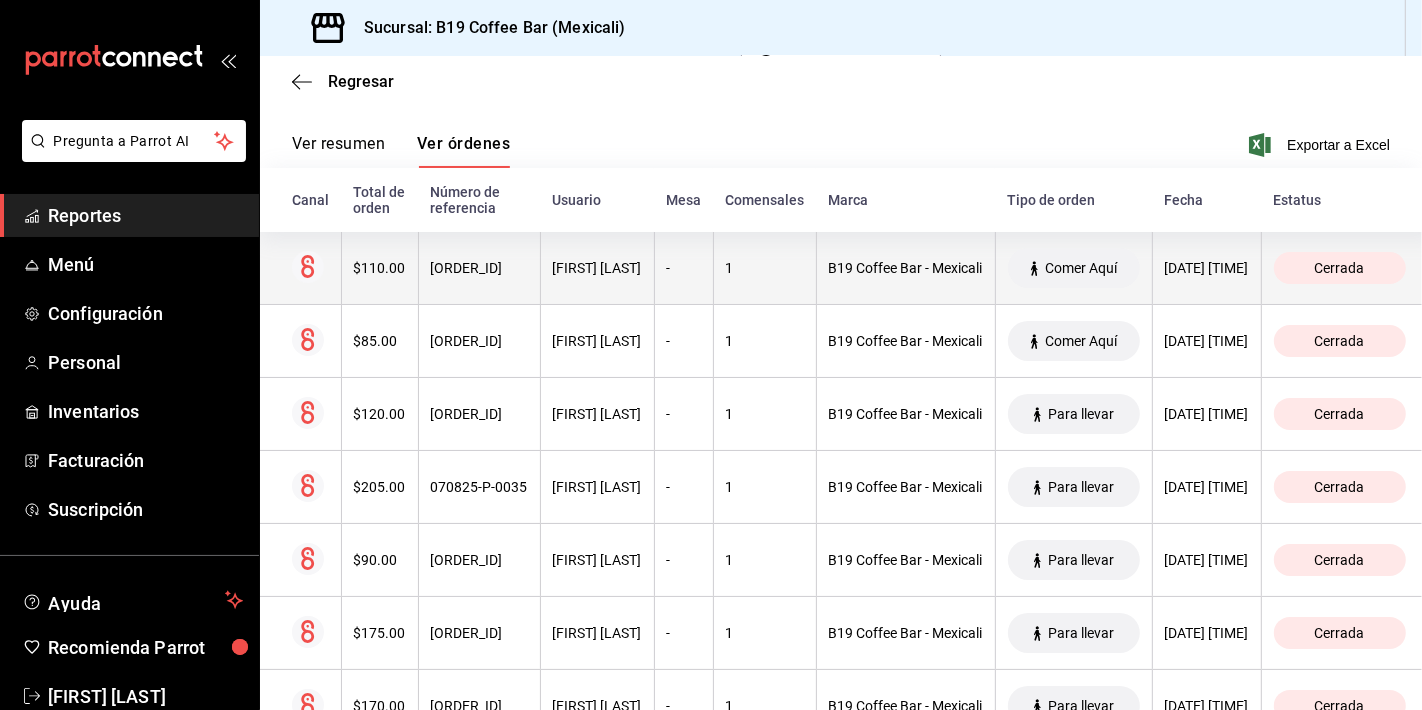 click on "[ORDER_ID]" at bounding box center (479, 268) 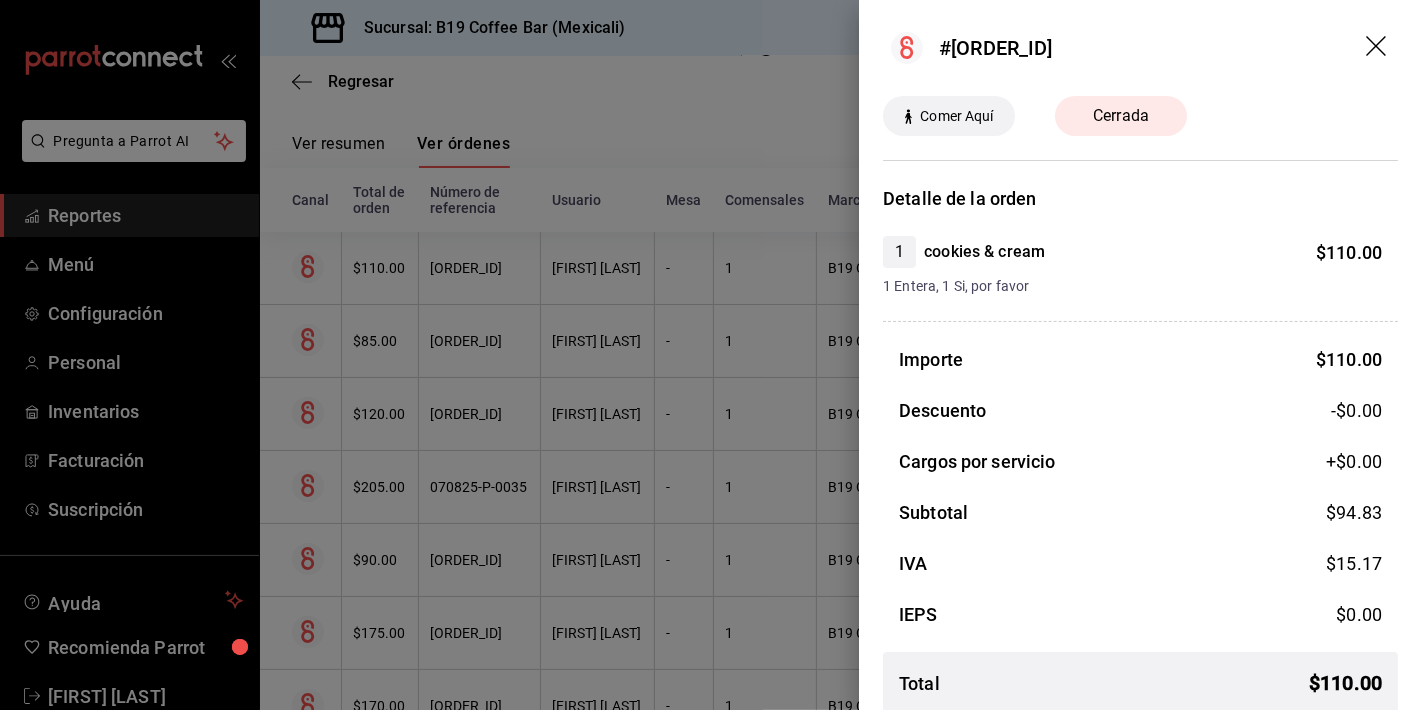 click at bounding box center [711, 355] 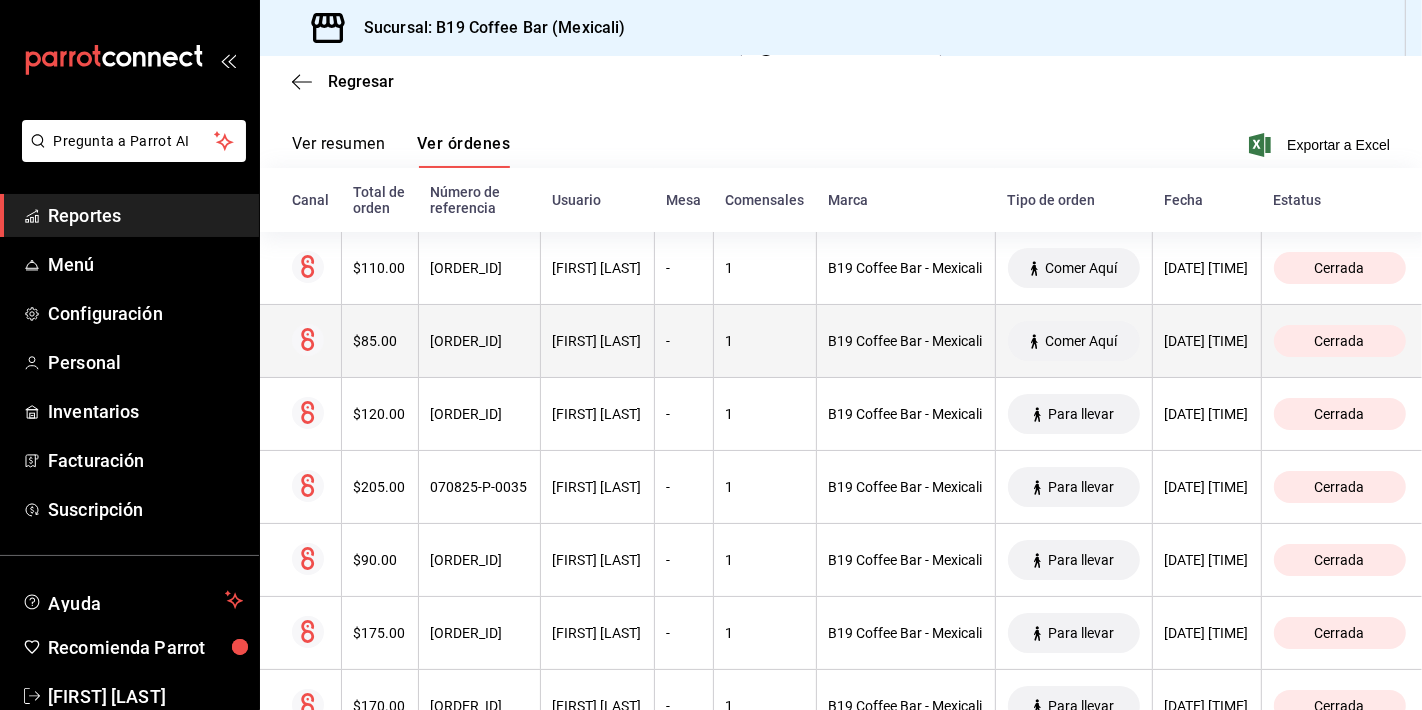 click on "[ORDER_ID]" at bounding box center (479, 341) 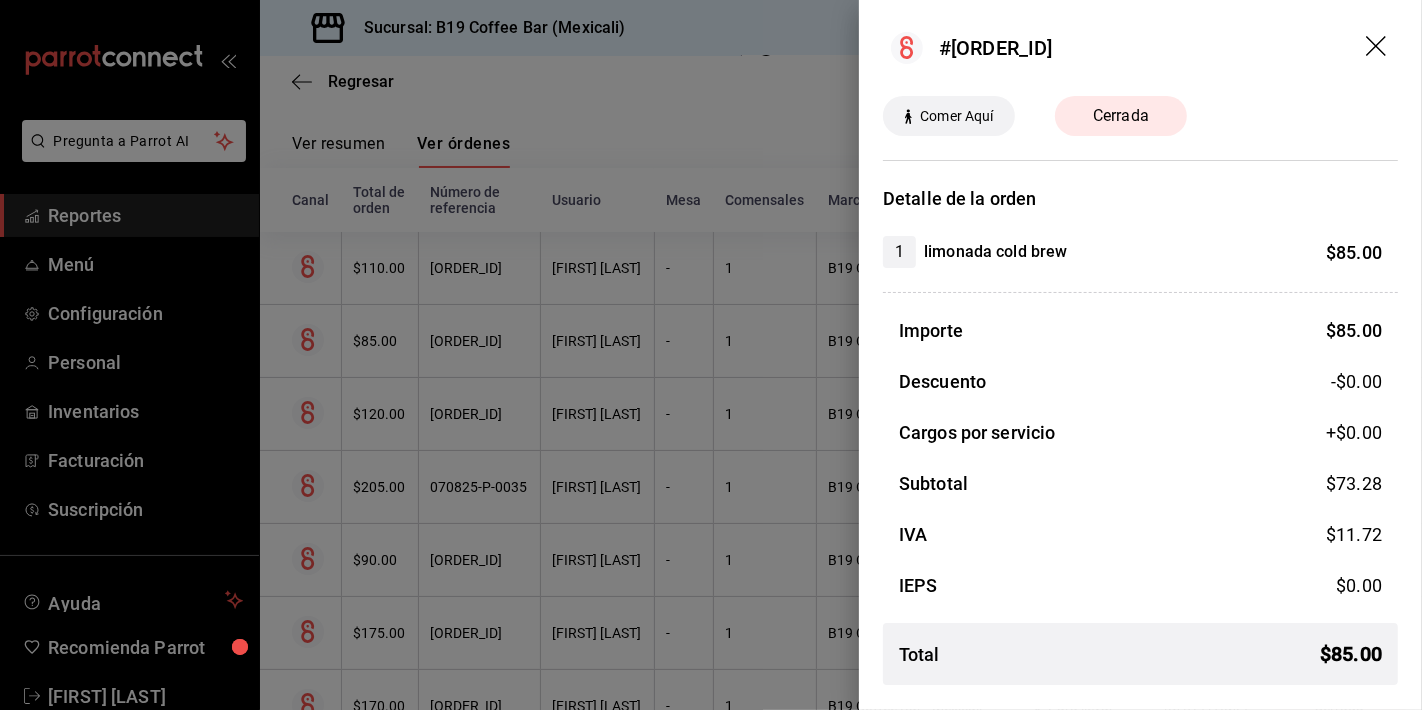 click at bounding box center (711, 355) 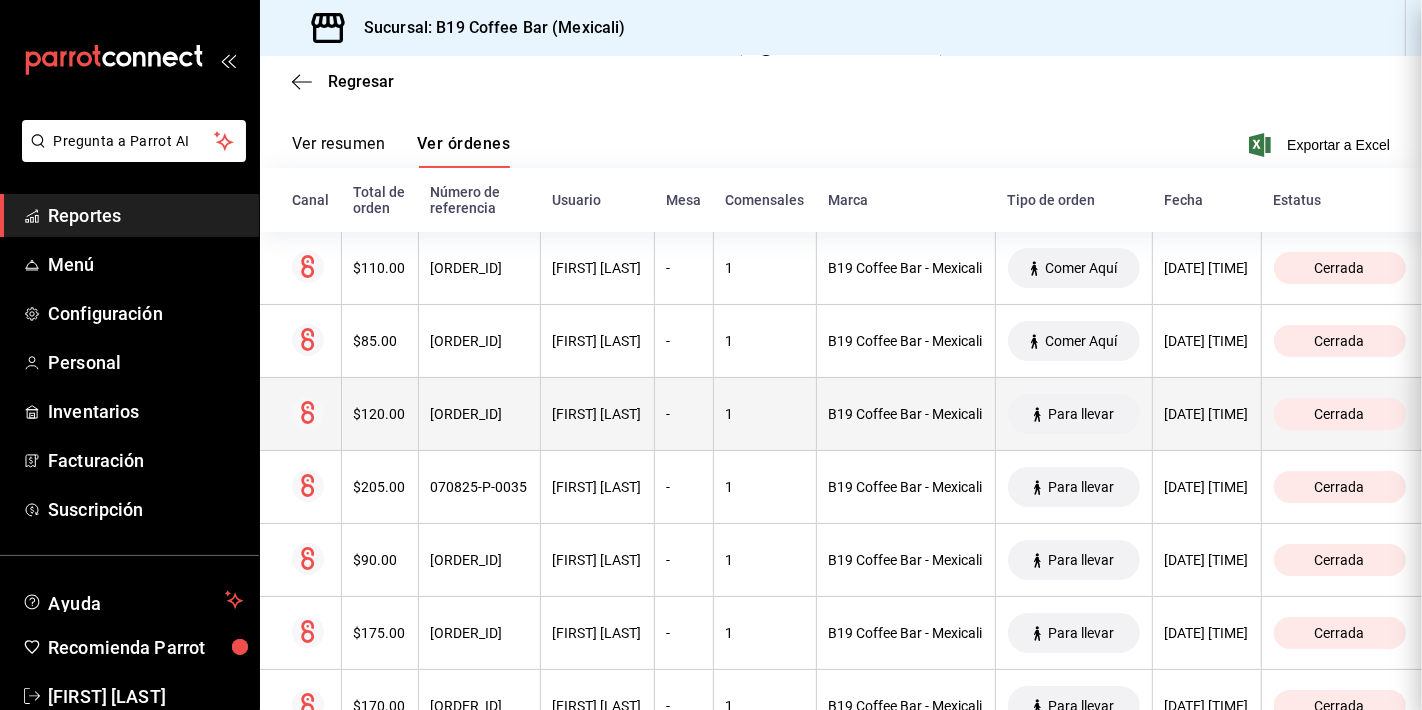 click on "[ORDER_ID]" at bounding box center [479, 414] 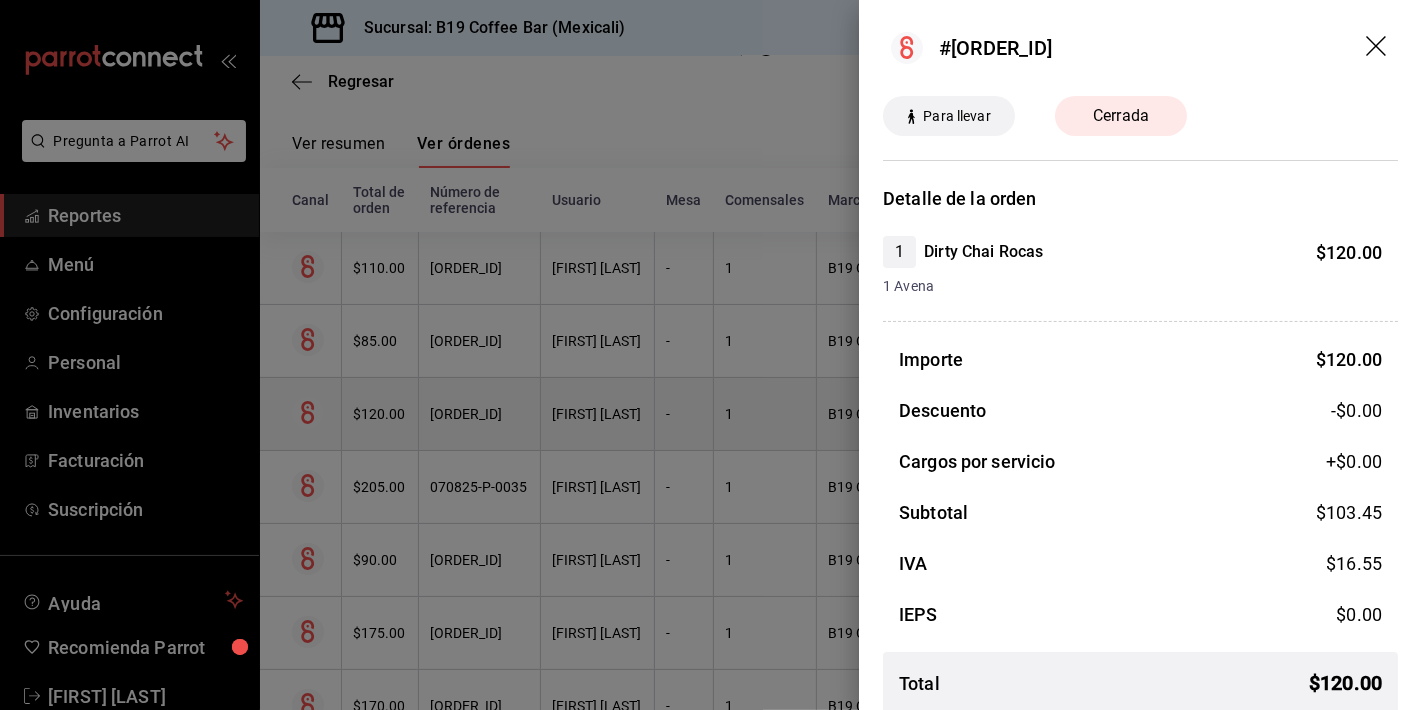 click at bounding box center (711, 355) 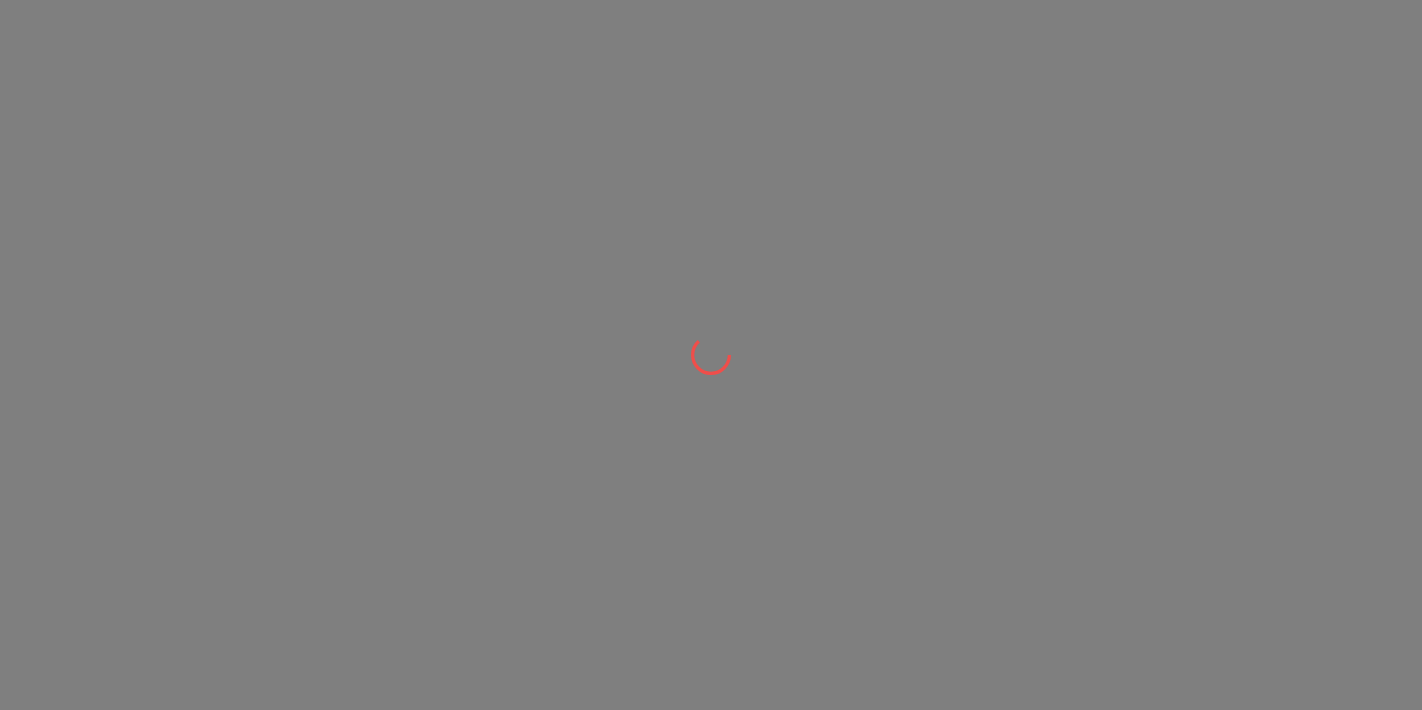 scroll, scrollTop: 0, scrollLeft: 0, axis: both 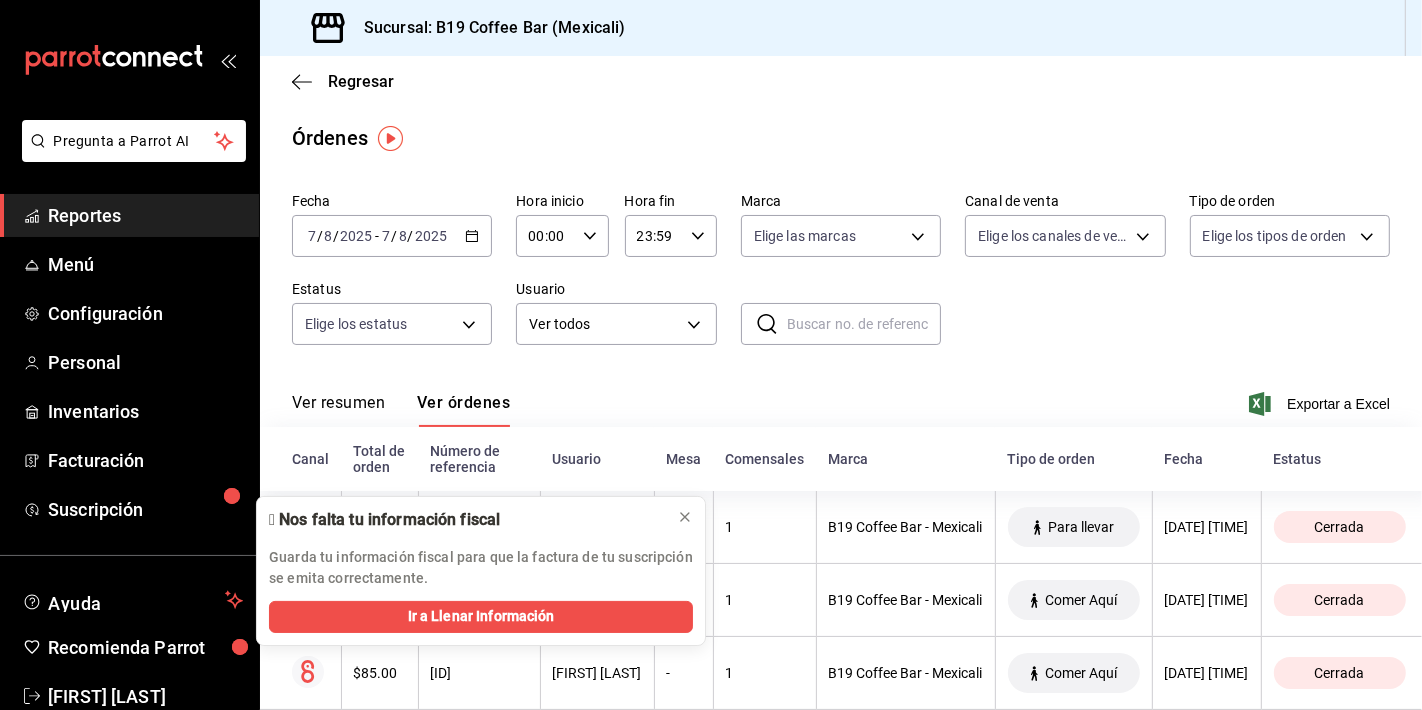 click on "Reportes" at bounding box center (145, 215) 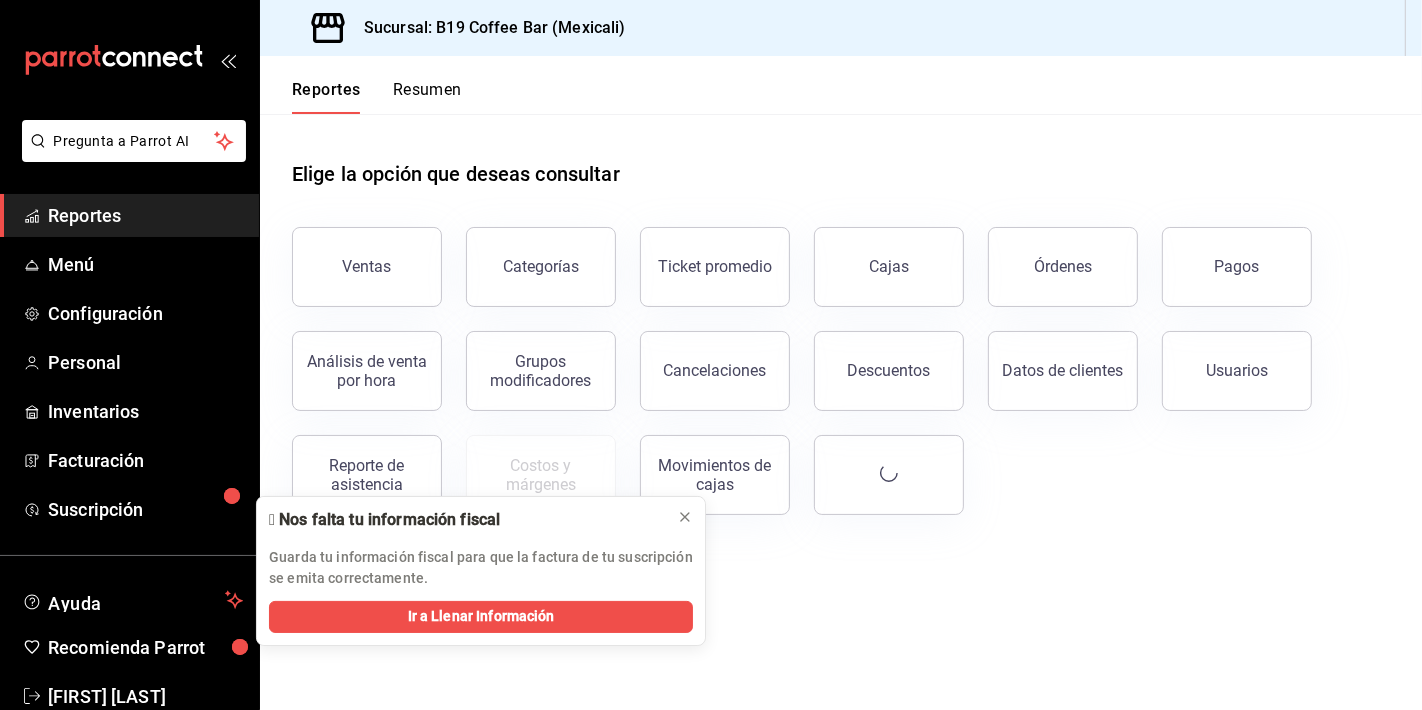 click on "Ventas" at bounding box center [367, 267] 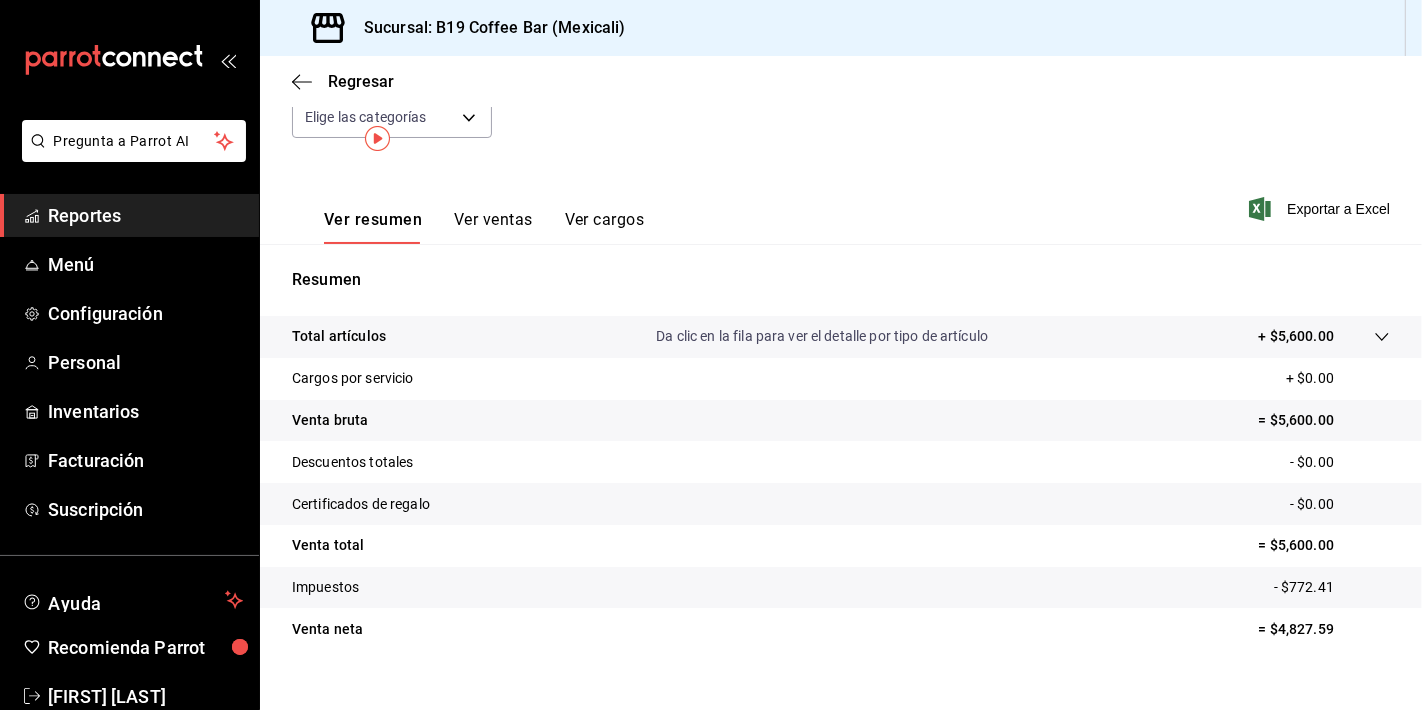 scroll, scrollTop: 248, scrollLeft: 0, axis: vertical 